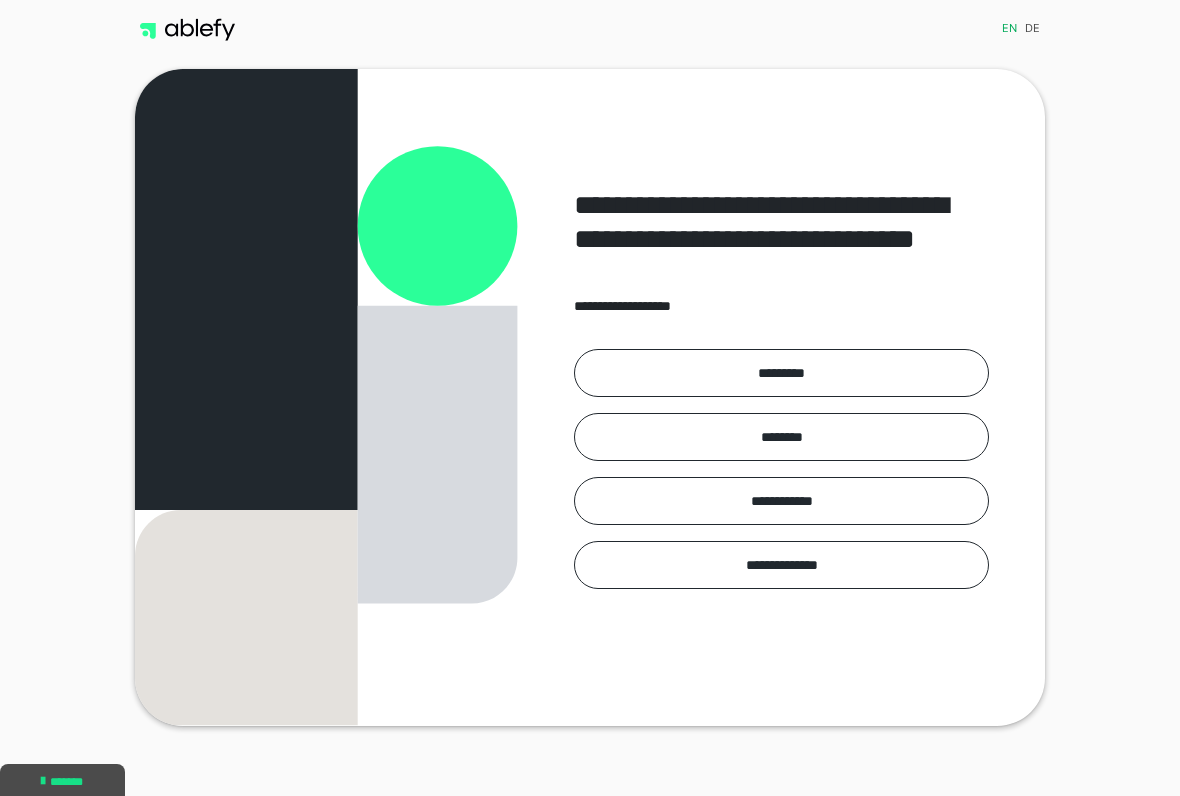 scroll, scrollTop: 0, scrollLeft: 0, axis: both 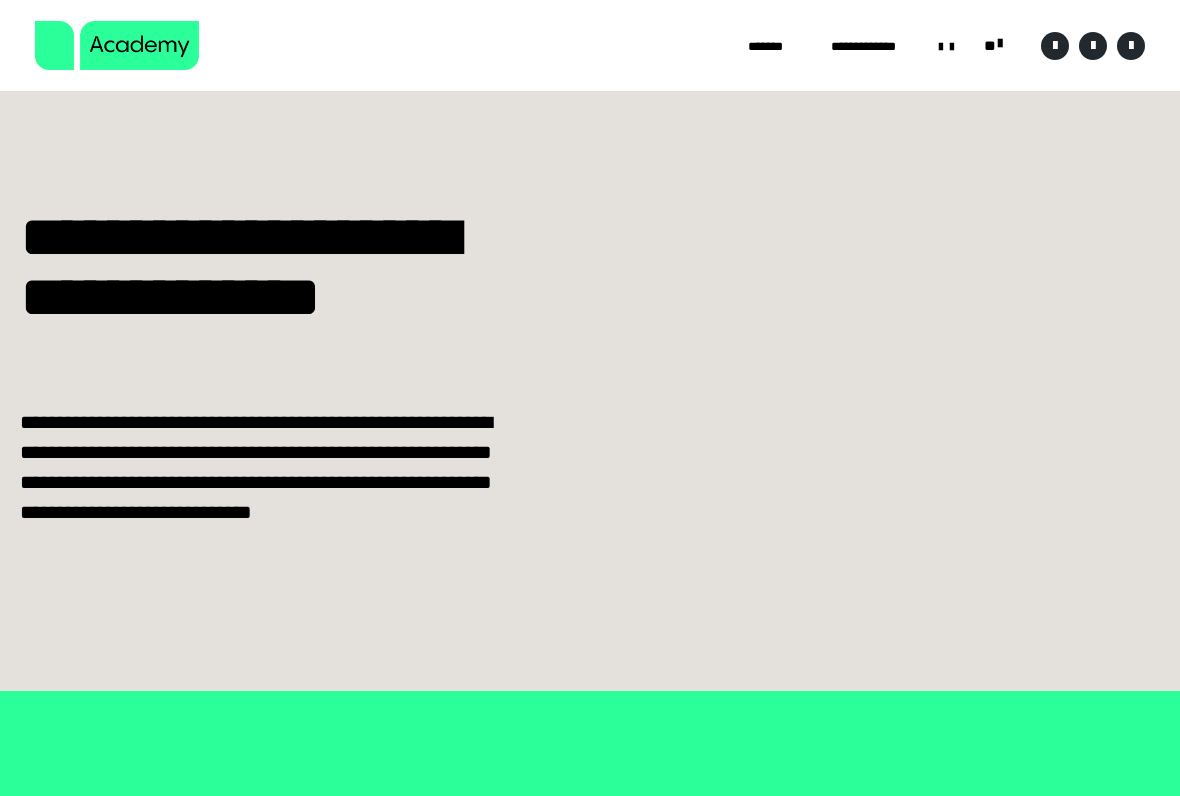 click on "**********" at bounding box center [0, 0] 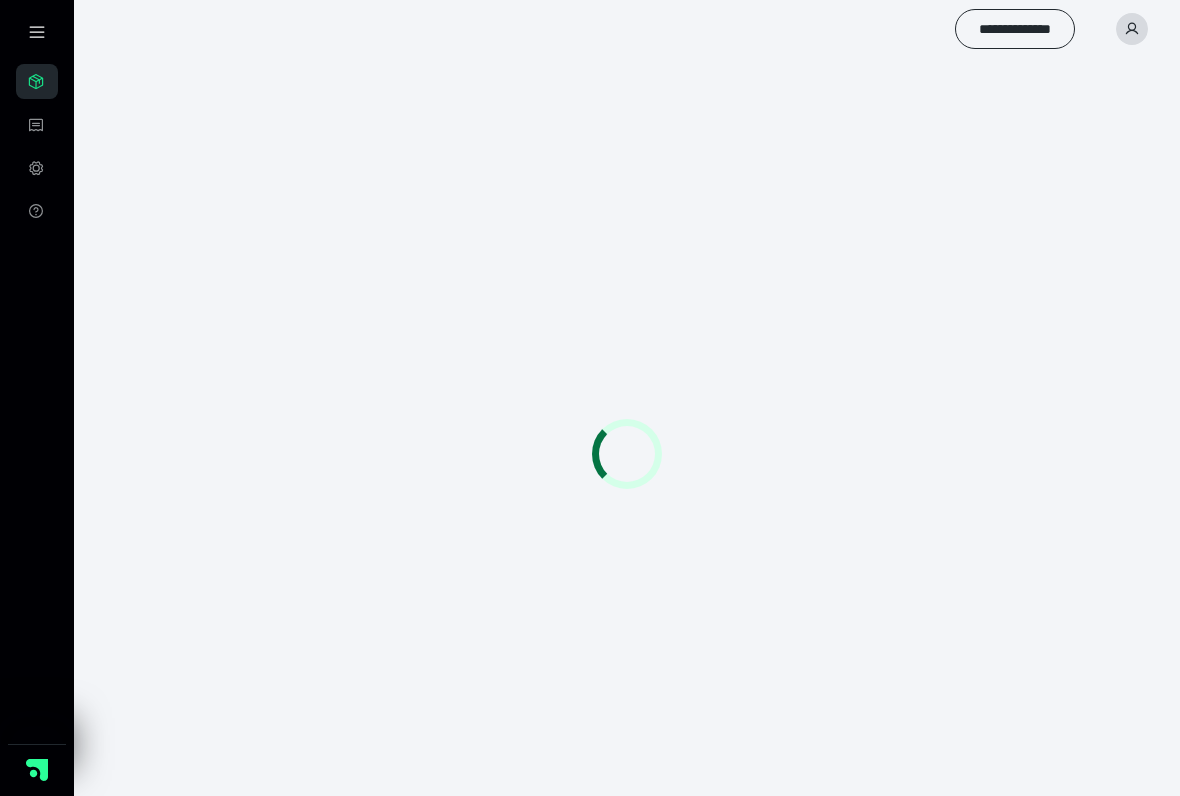 scroll, scrollTop: 0, scrollLeft: 0, axis: both 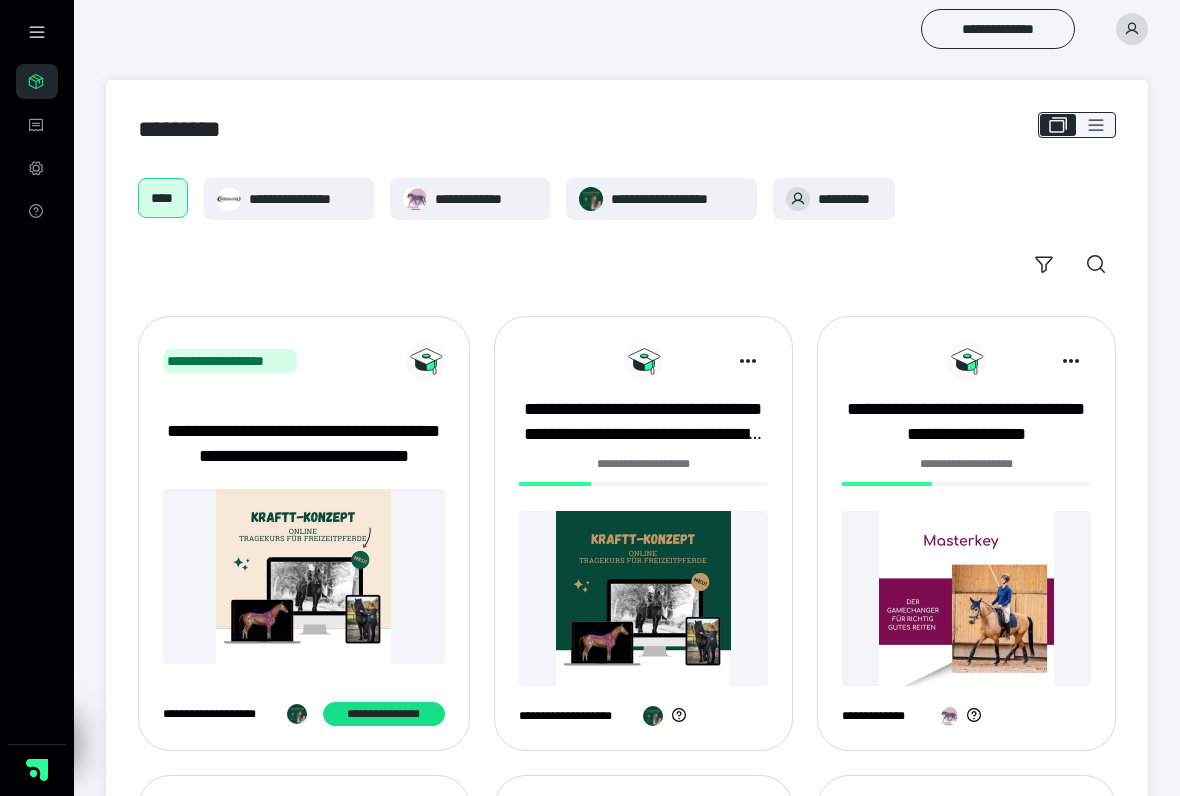 click at bounding box center [643, 598] 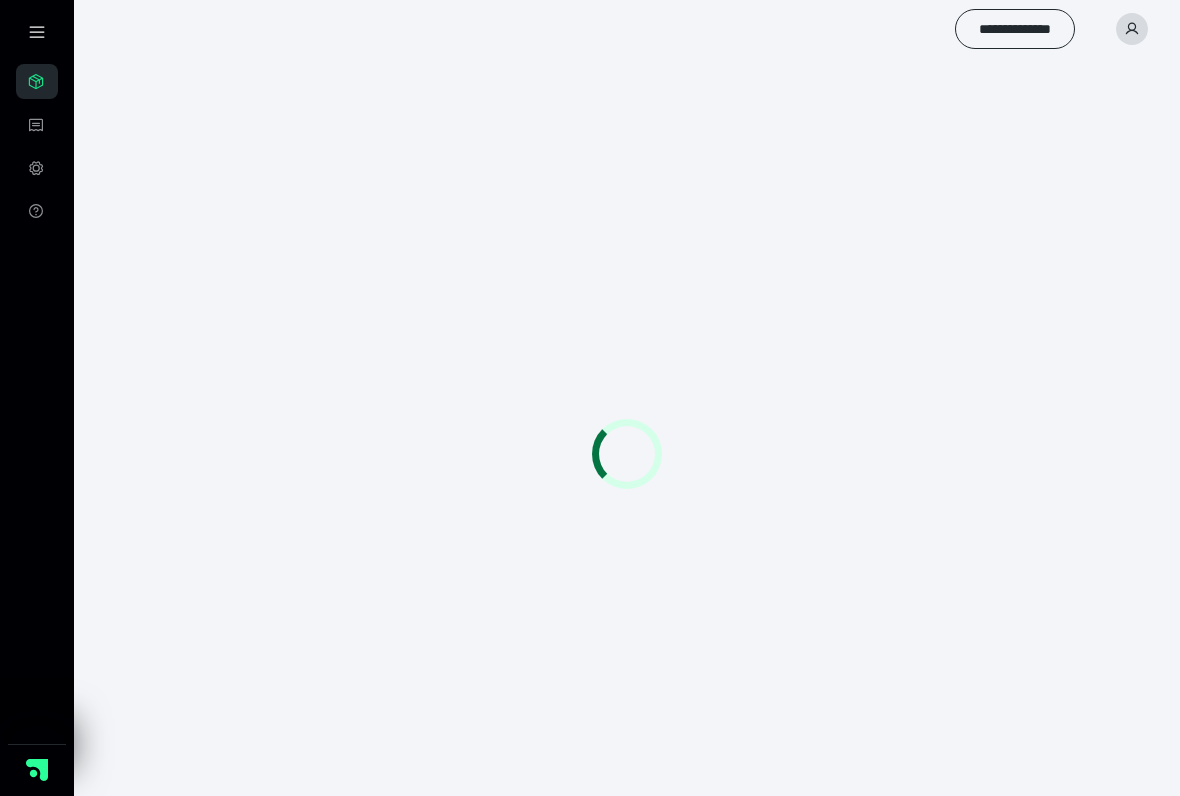 scroll, scrollTop: 0, scrollLeft: 0, axis: both 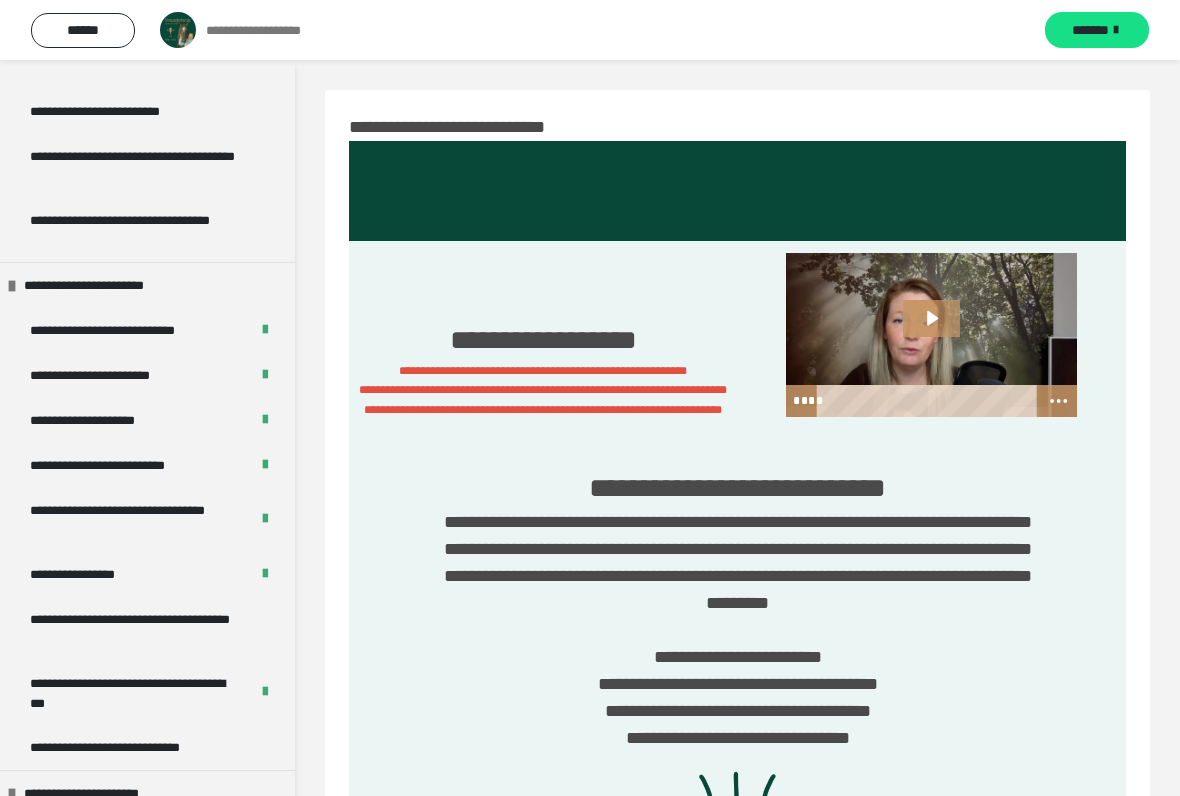 click on "**********" at bounding box center [129, 330] 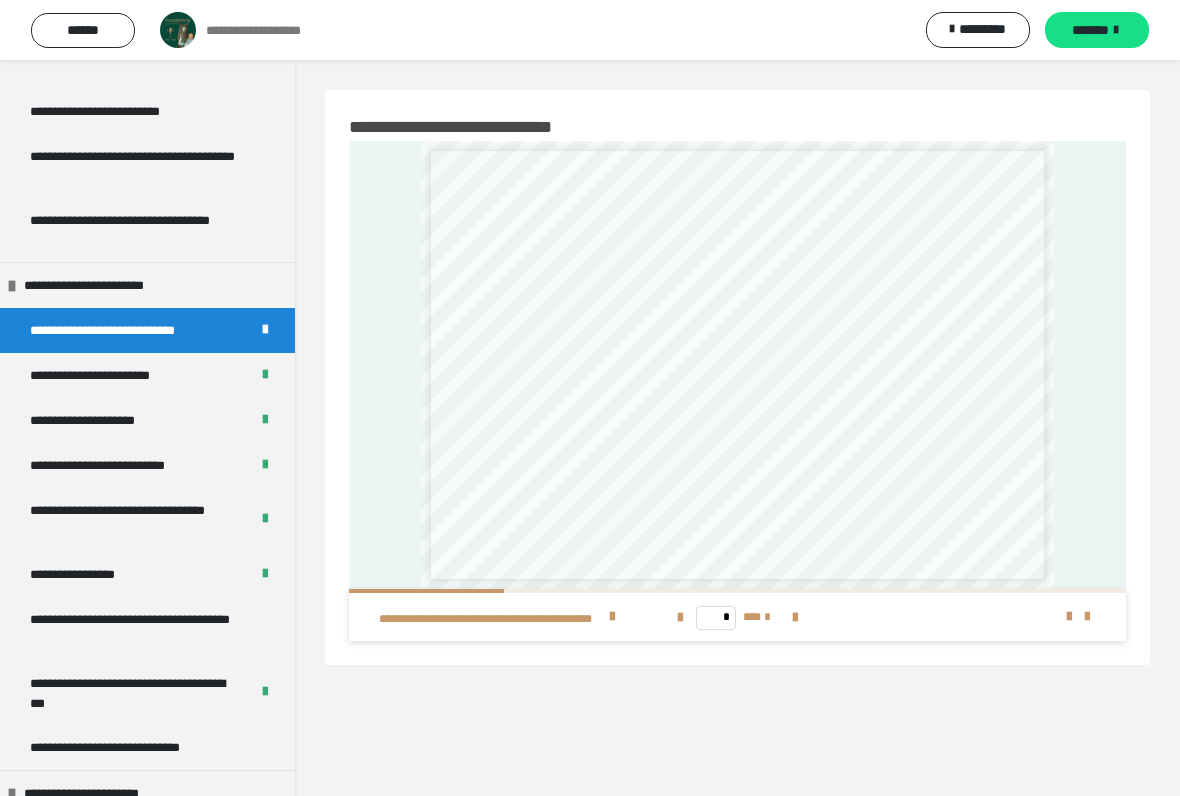 click at bounding box center (795, 618) 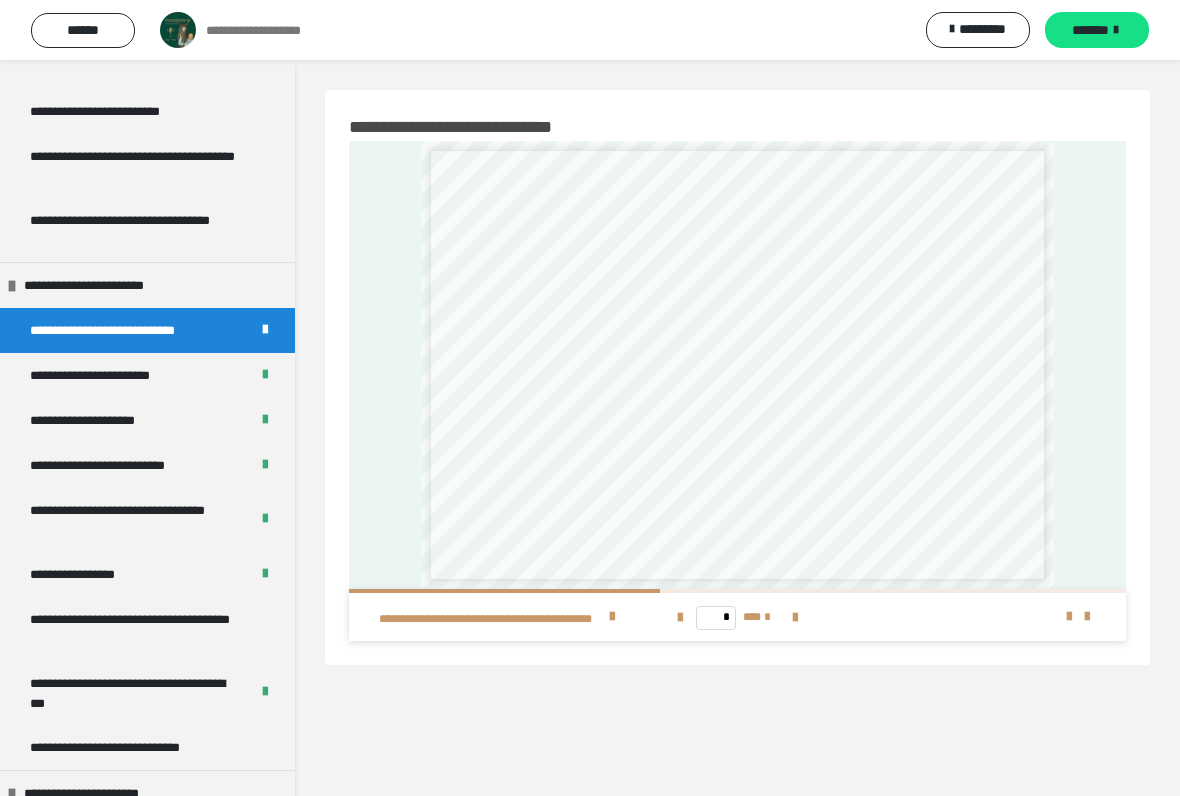 click at bounding box center (795, 617) 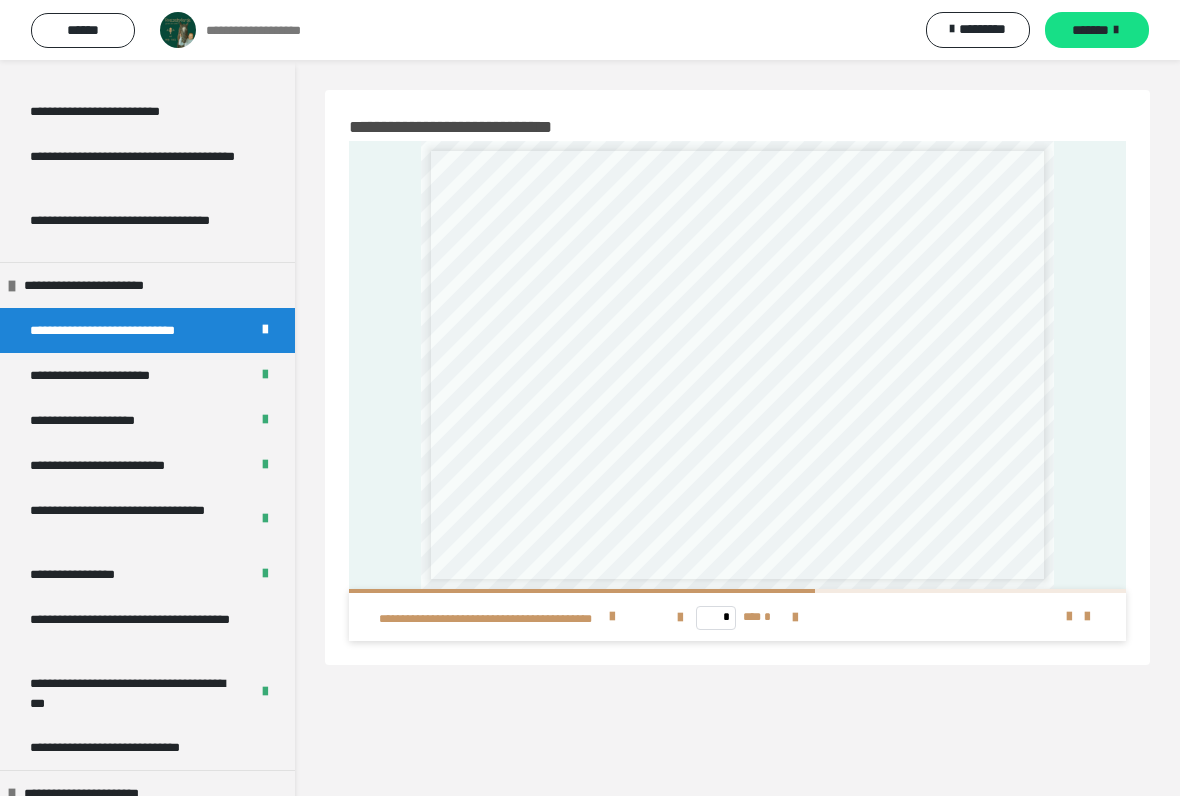 click at bounding box center [795, 618] 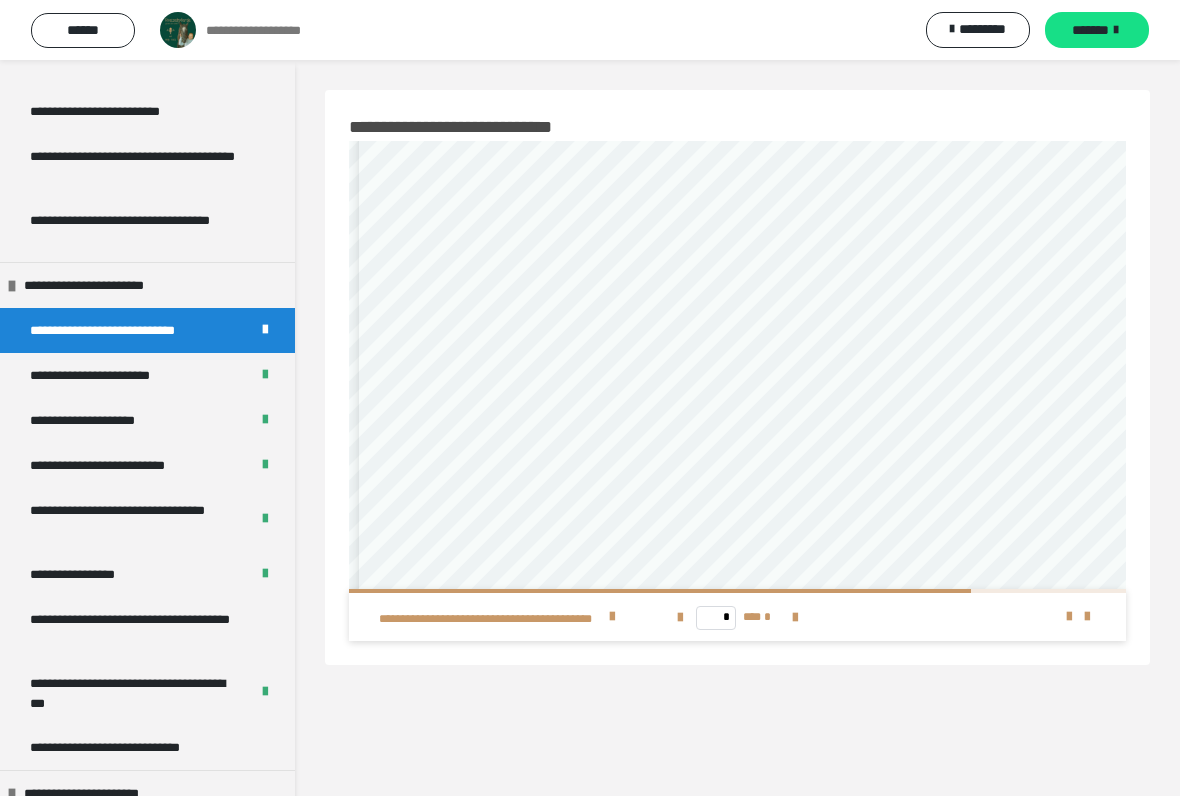 scroll, scrollTop: 144, scrollLeft: 0, axis: vertical 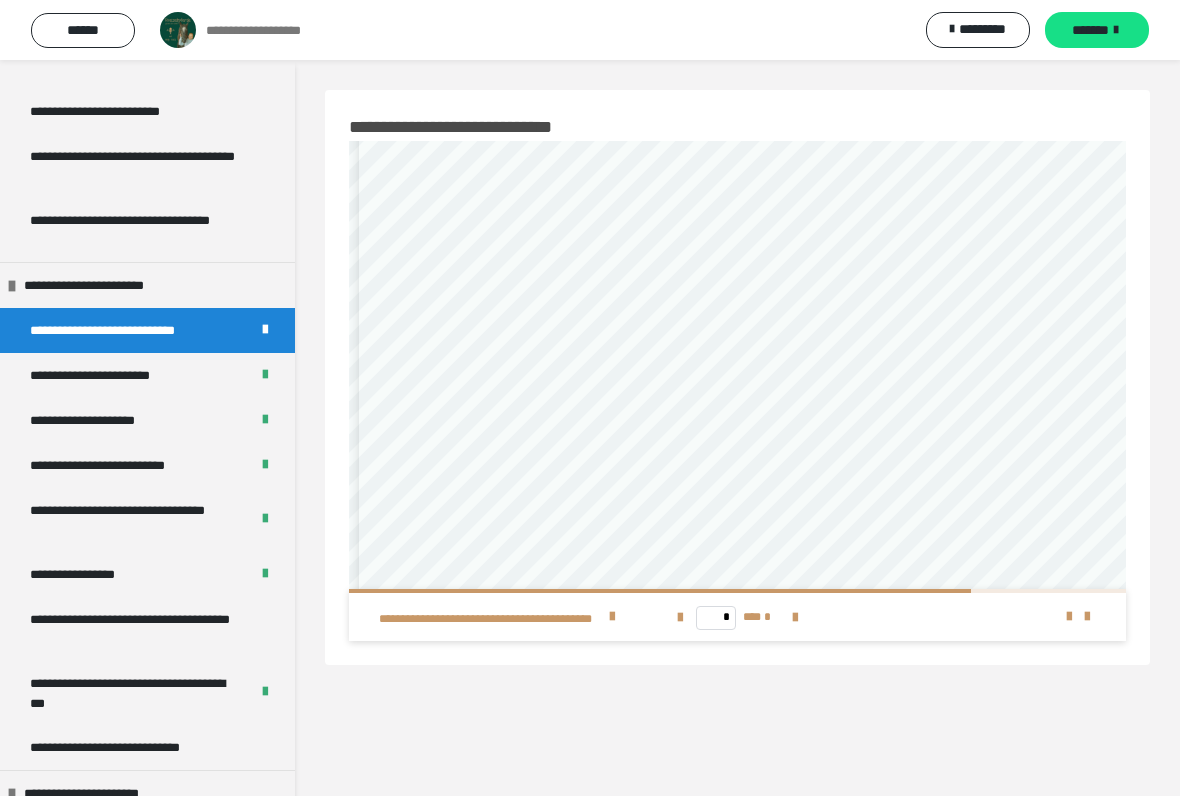click on "**********" at bounding box center [670, 570] 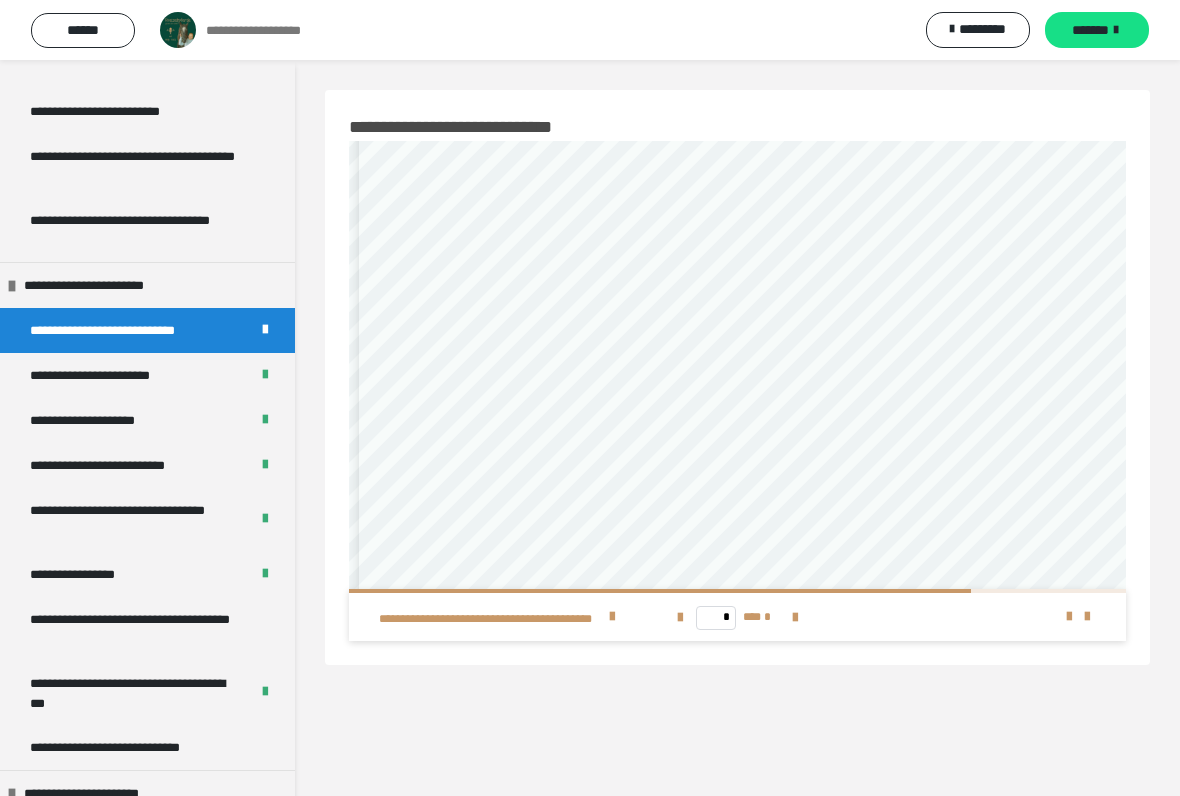 scroll, scrollTop: 410, scrollLeft: 0, axis: vertical 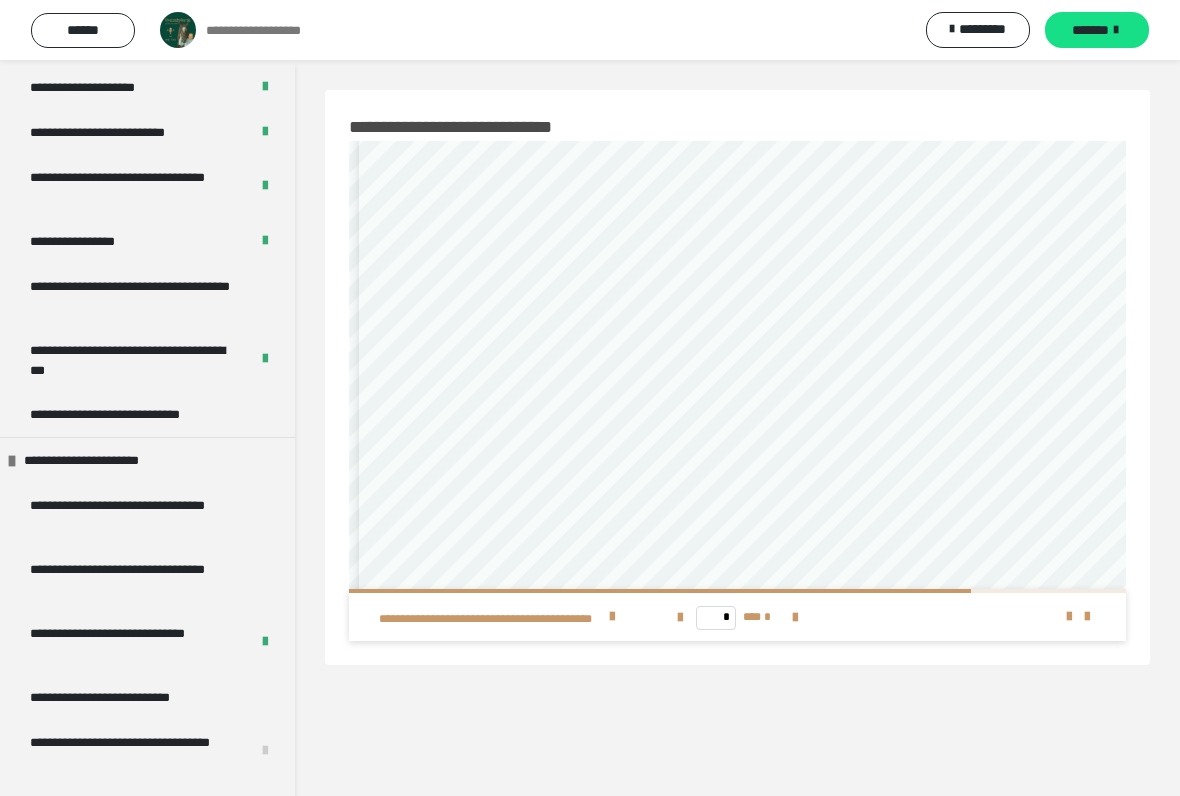click on "**********" at bounding box center [139, 296] 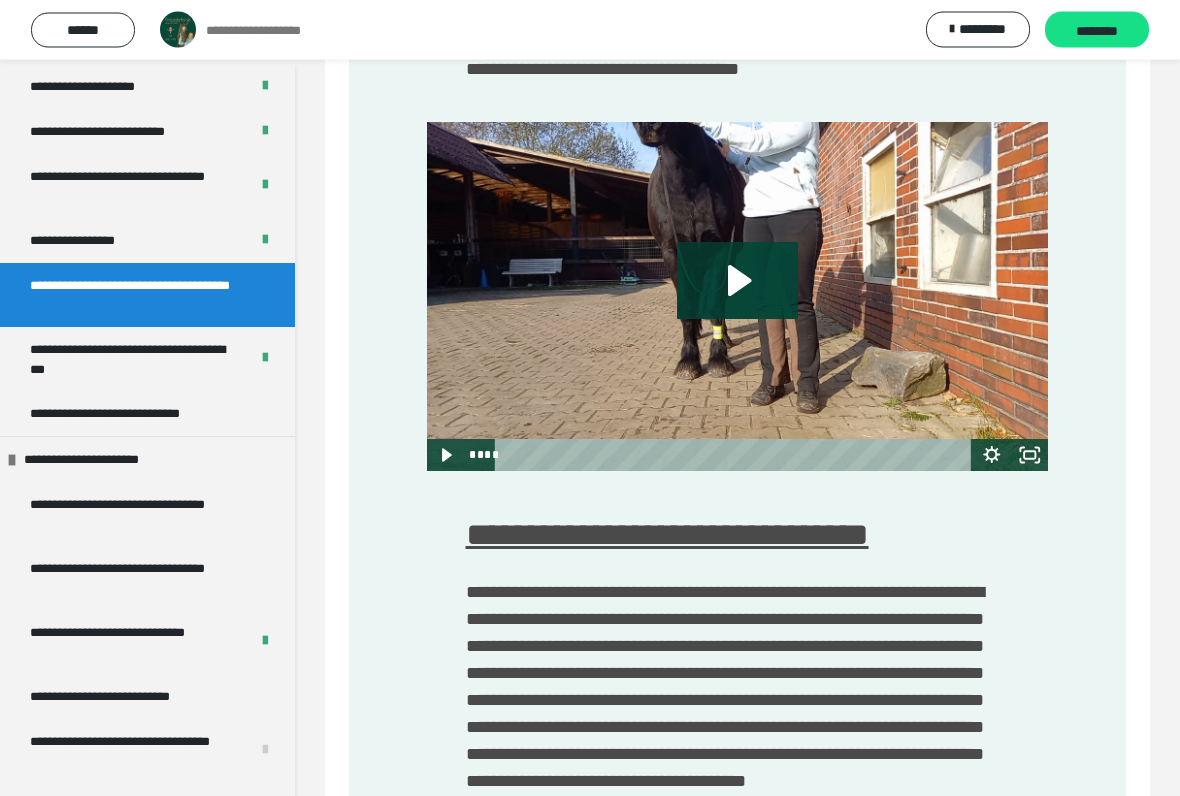 scroll, scrollTop: 1149, scrollLeft: 0, axis: vertical 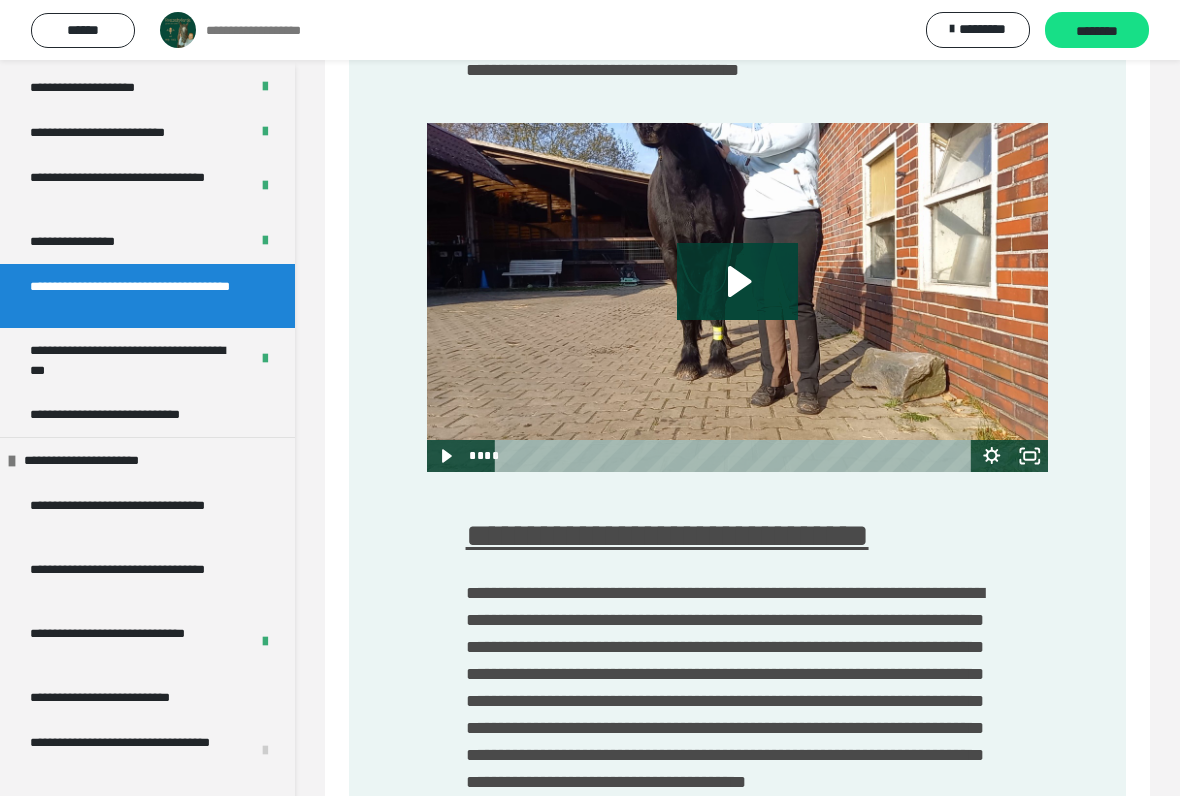 click 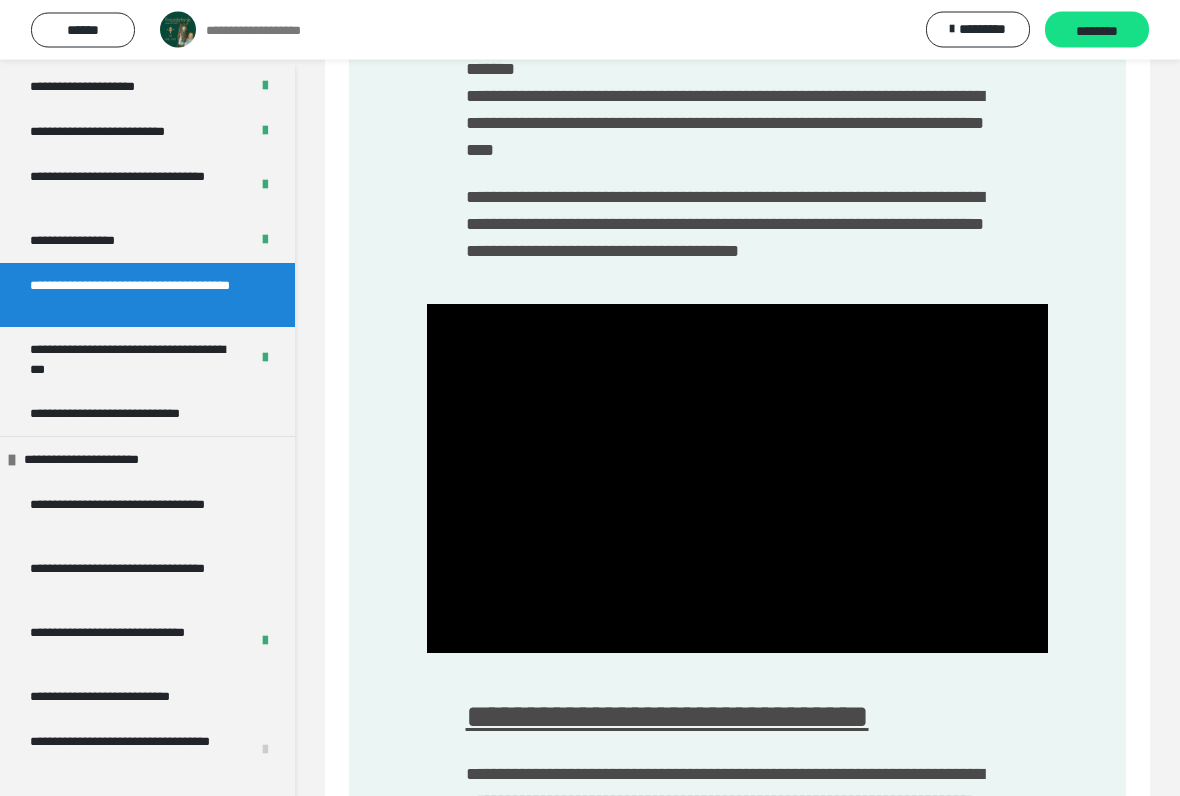 scroll, scrollTop: 968, scrollLeft: 0, axis: vertical 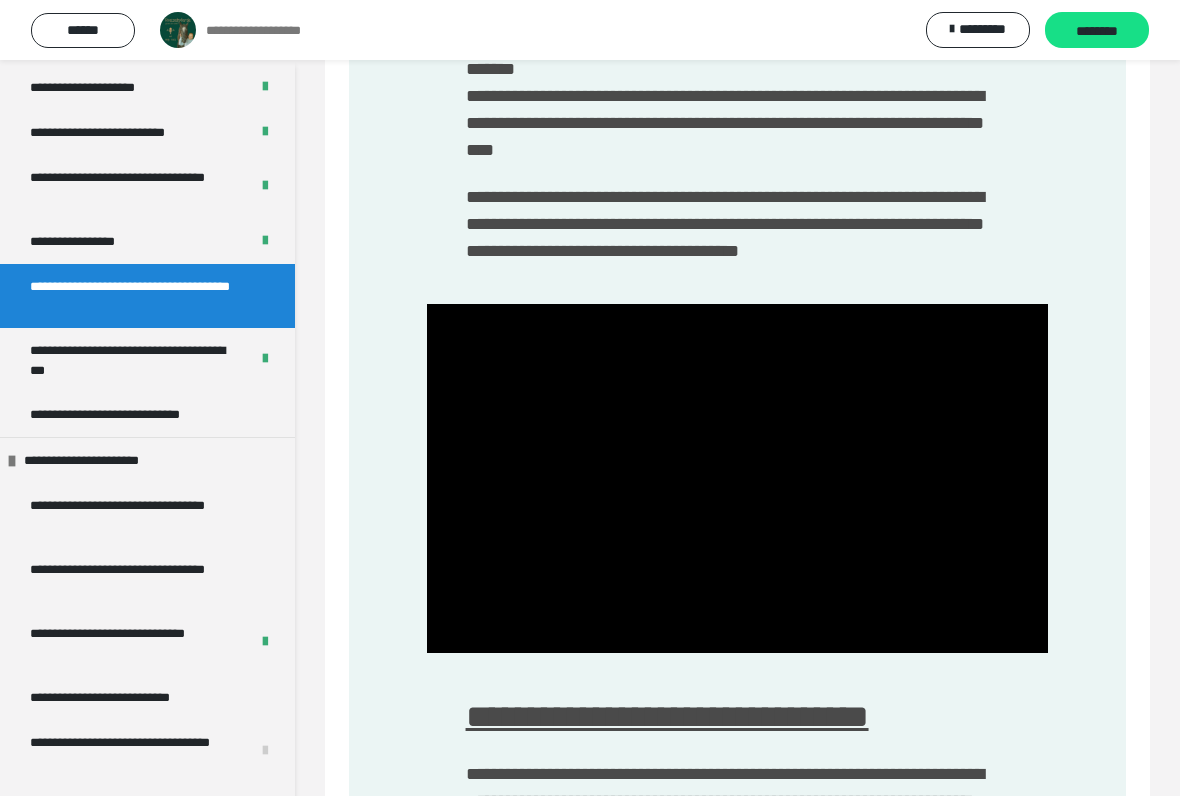 click at bounding box center (738, 479) 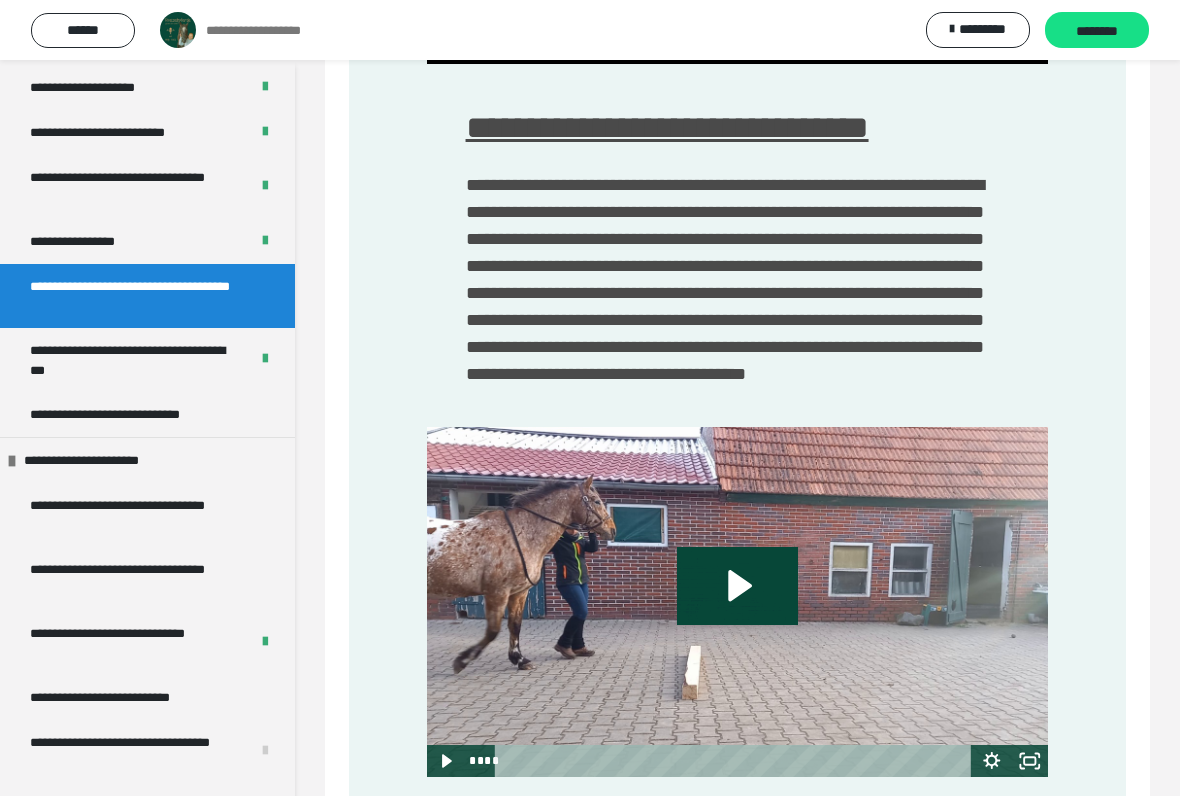 scroll, scrollTop: 1840, scrollLeft: 0, axis: vertical 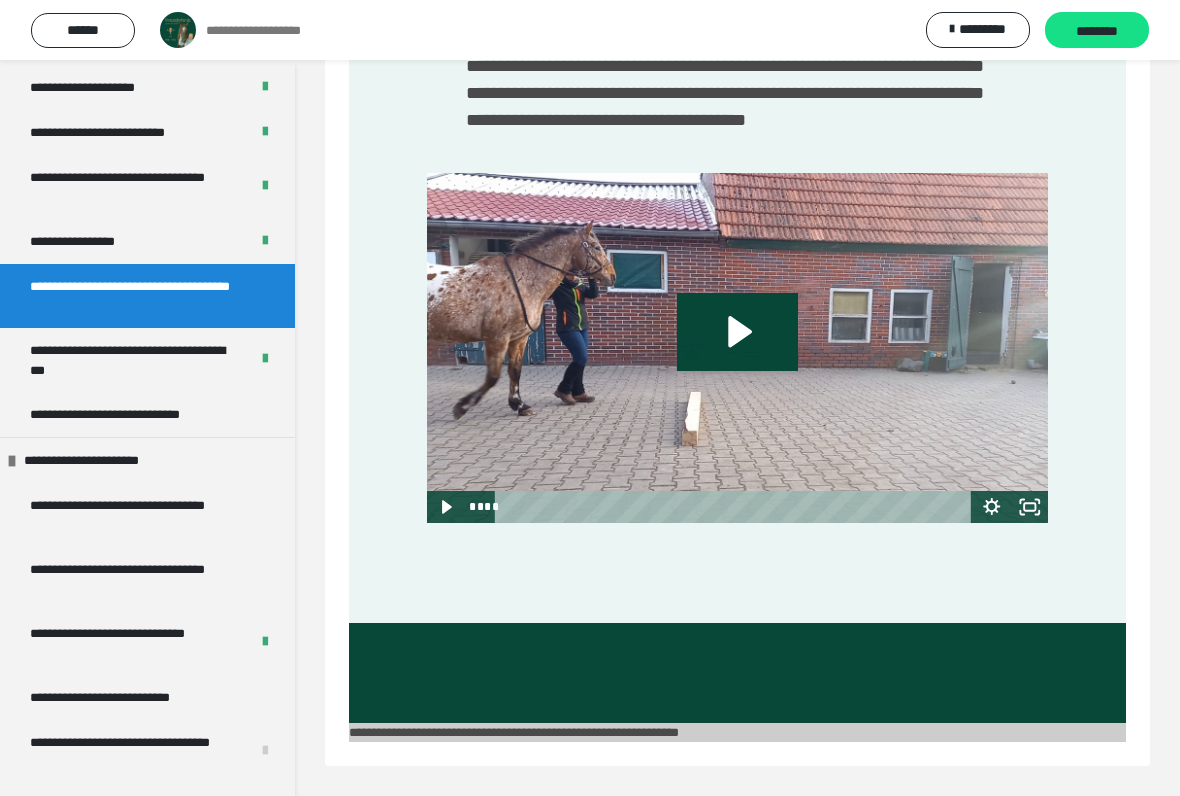 click 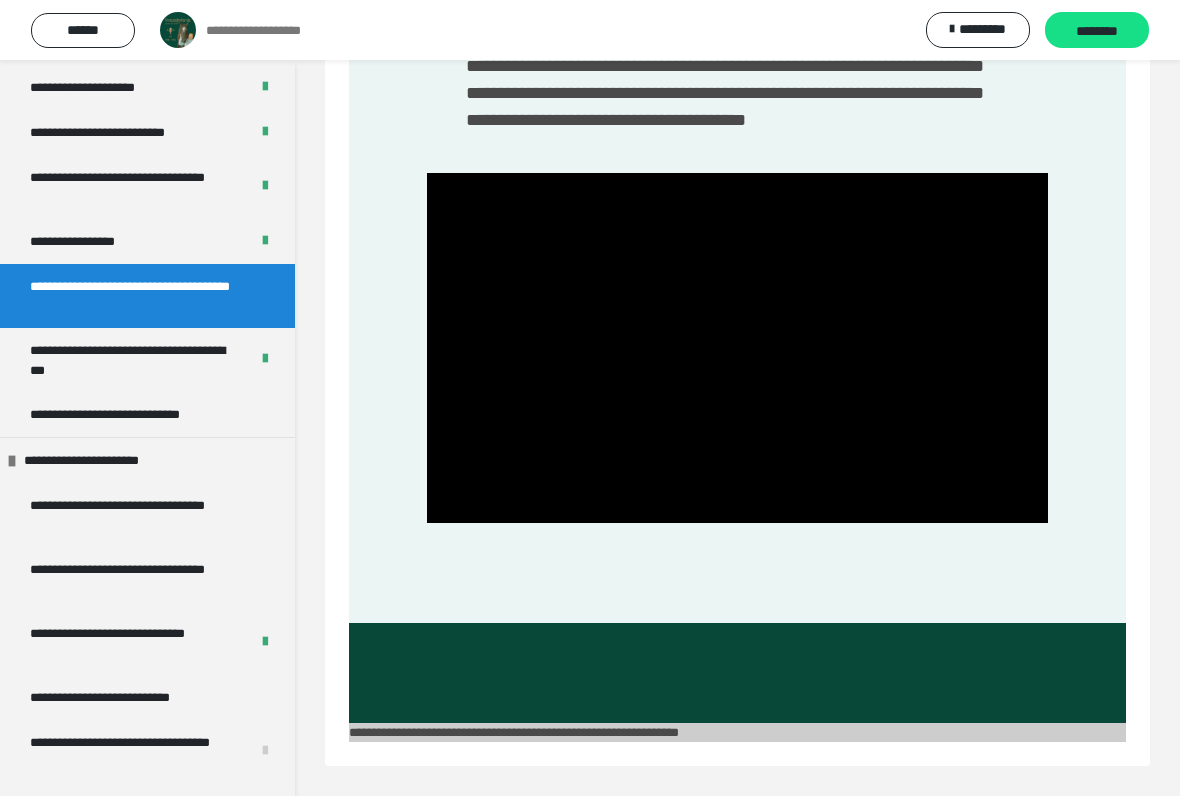 click on "**********" at bounding box center [135, 414] 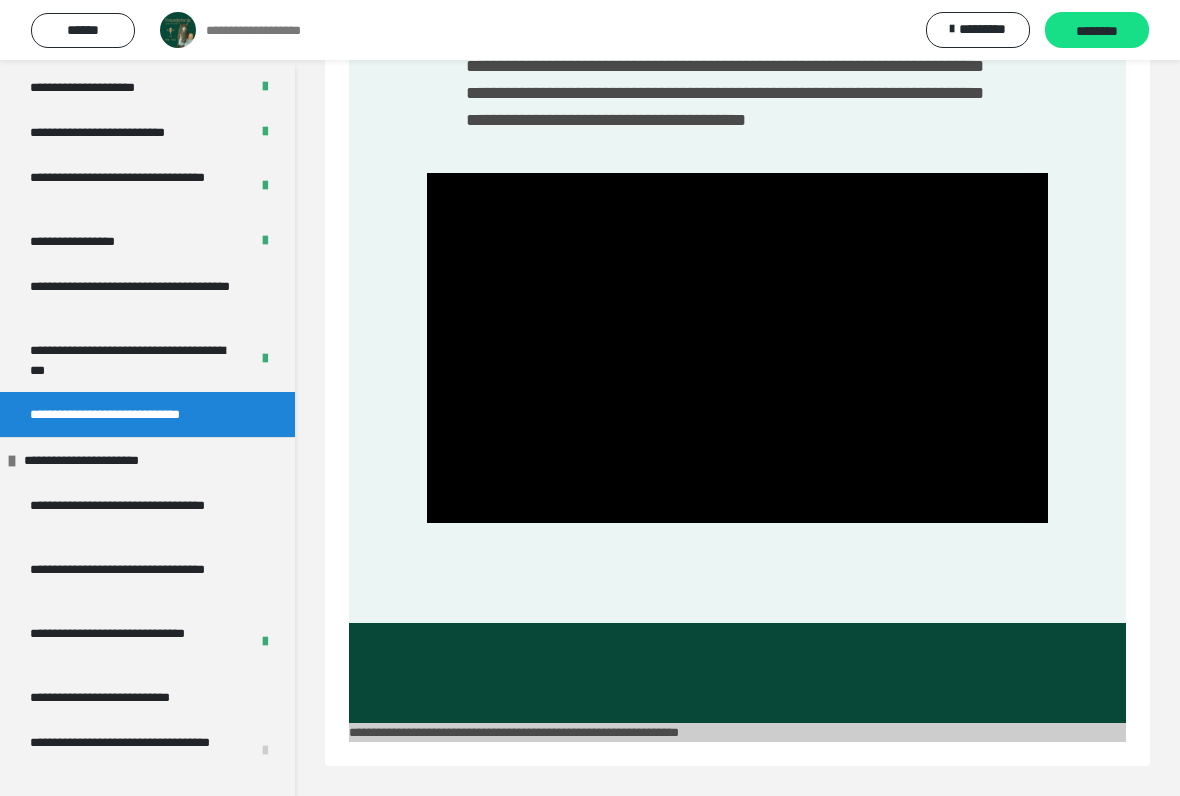 scroll, scrollTop: 174, scrollLeft: 0, axis: vertical 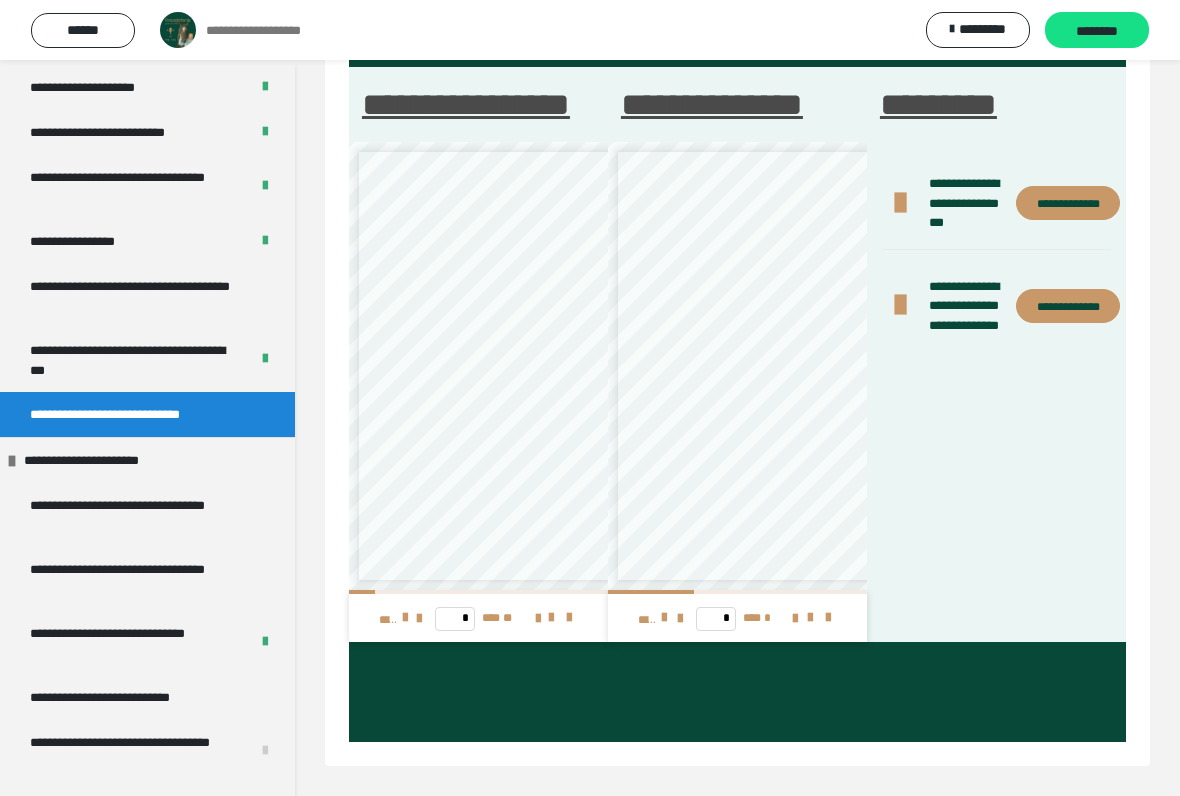 click at bounding box center (810, 618) 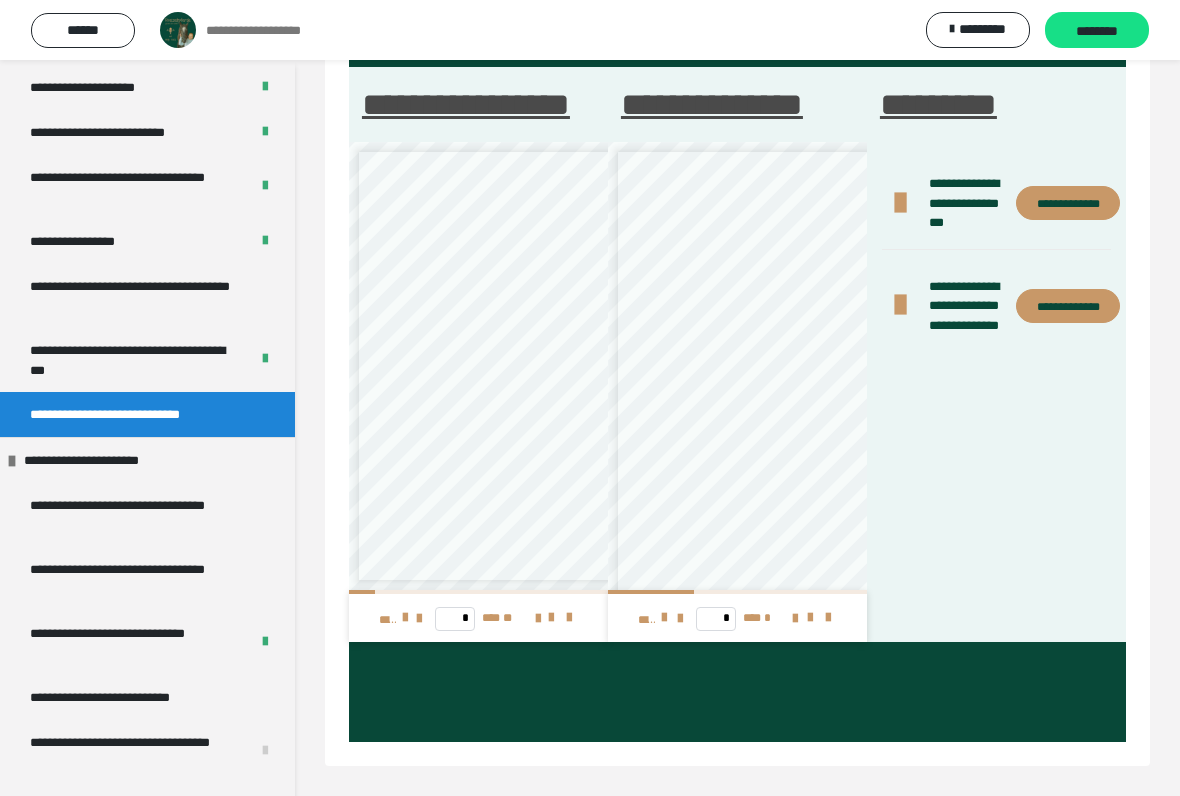 click at bounding box center [810, 618] 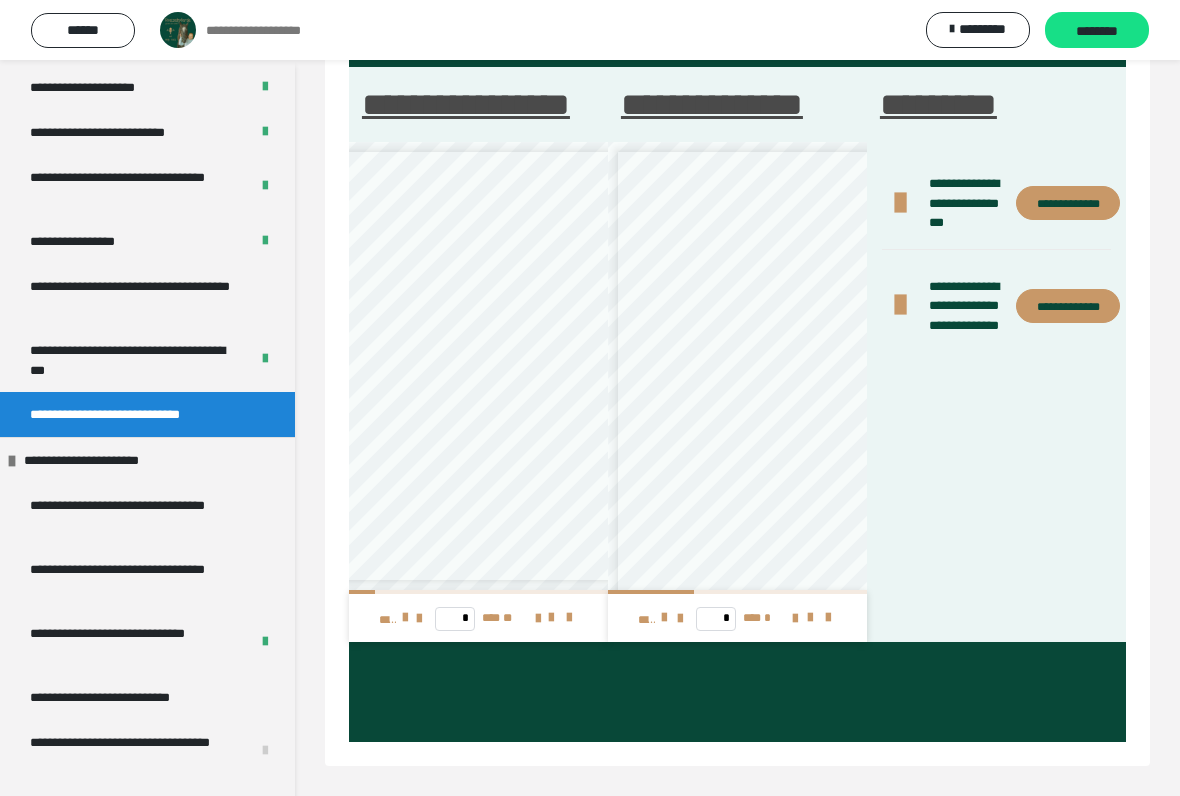 scroll, scrollTop: 0, scrollLeft: 57, axis: horizontal 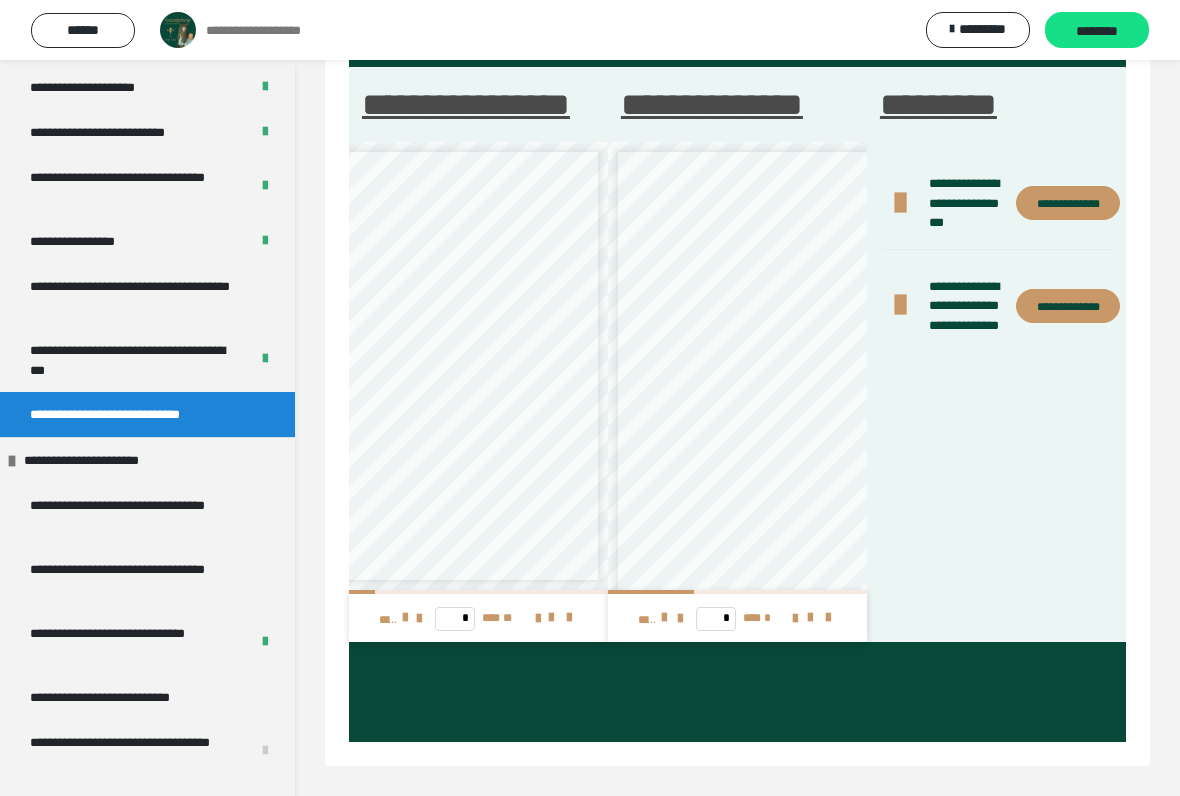 click at bounding box center [551, 618] 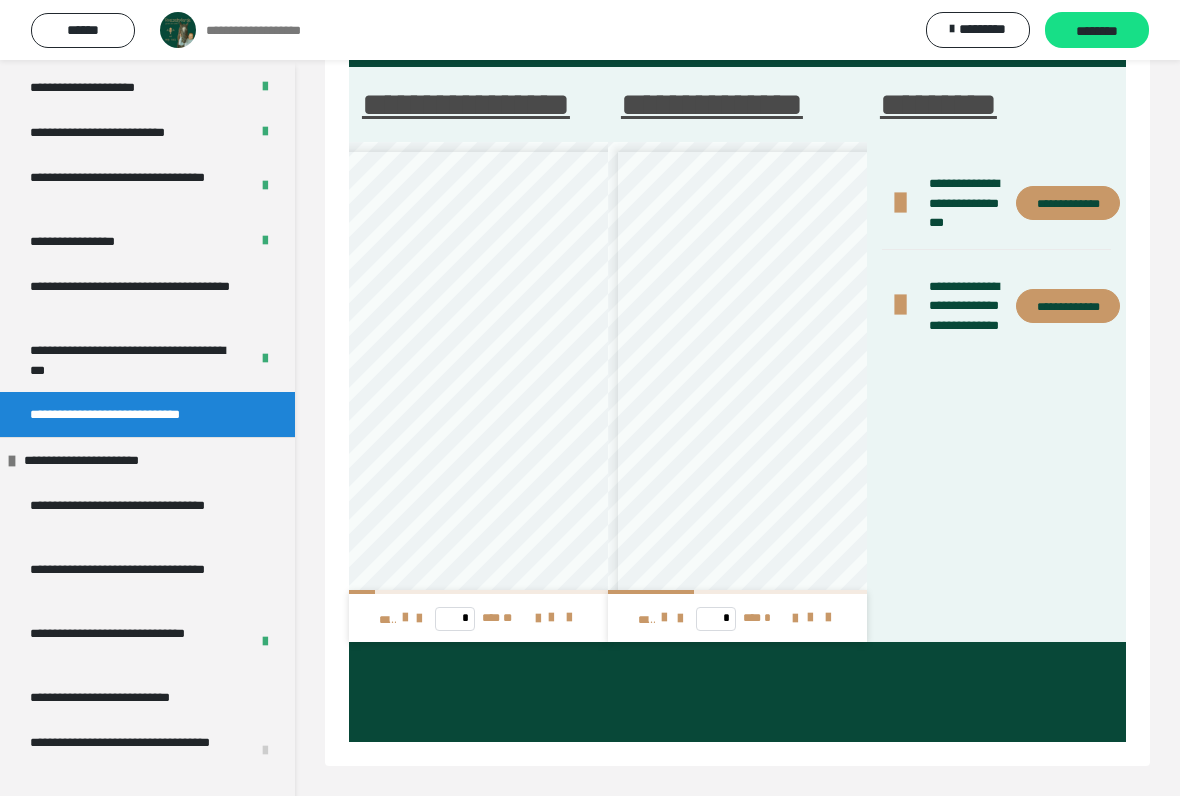 click at bounding box center (551, 618) 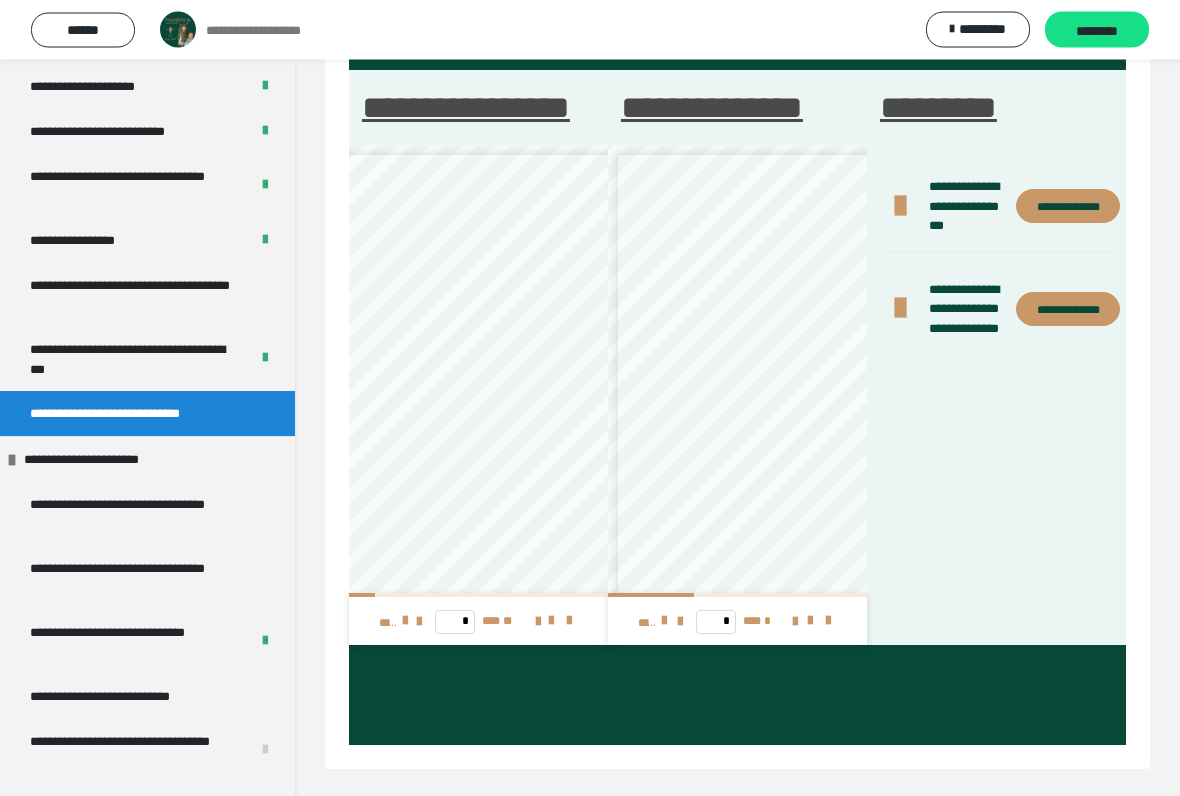 click at bounding box center (569, 622) 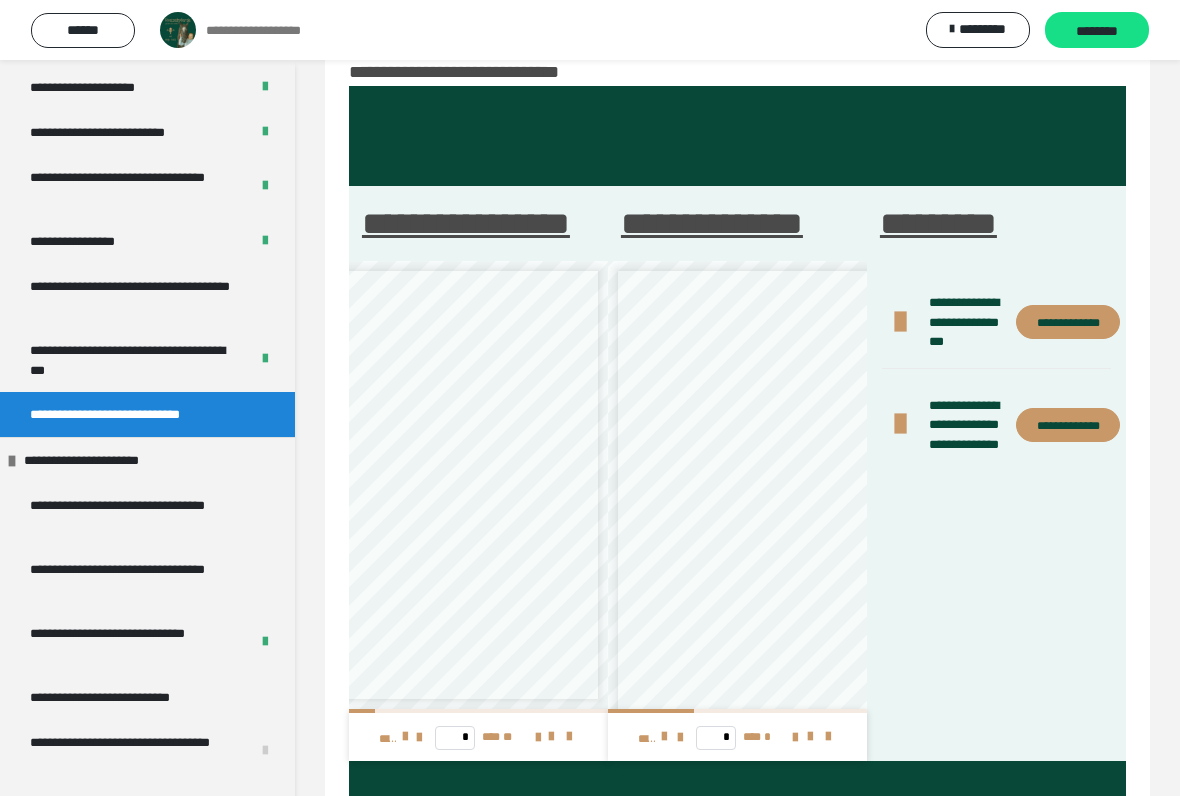 scroll, scrollTop: 54, scrollLeft: 0, axis: vertical 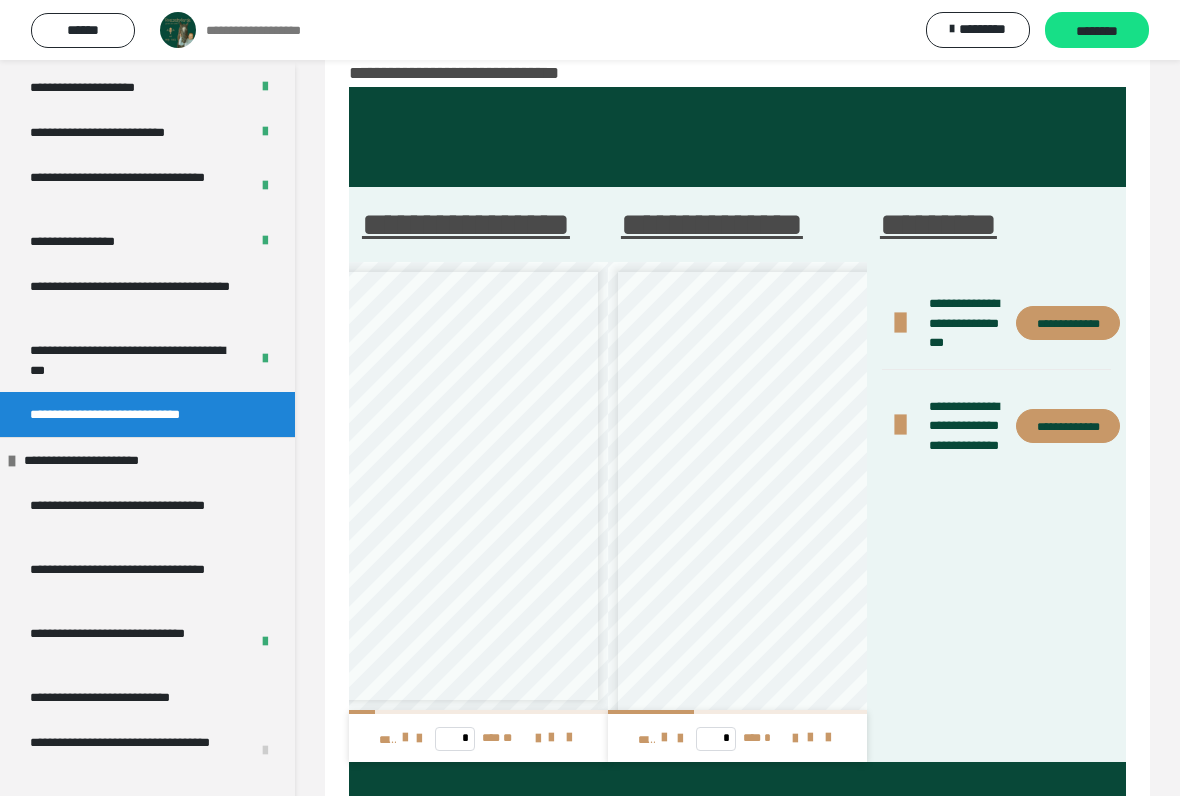 click at bounding box center [551, 738] 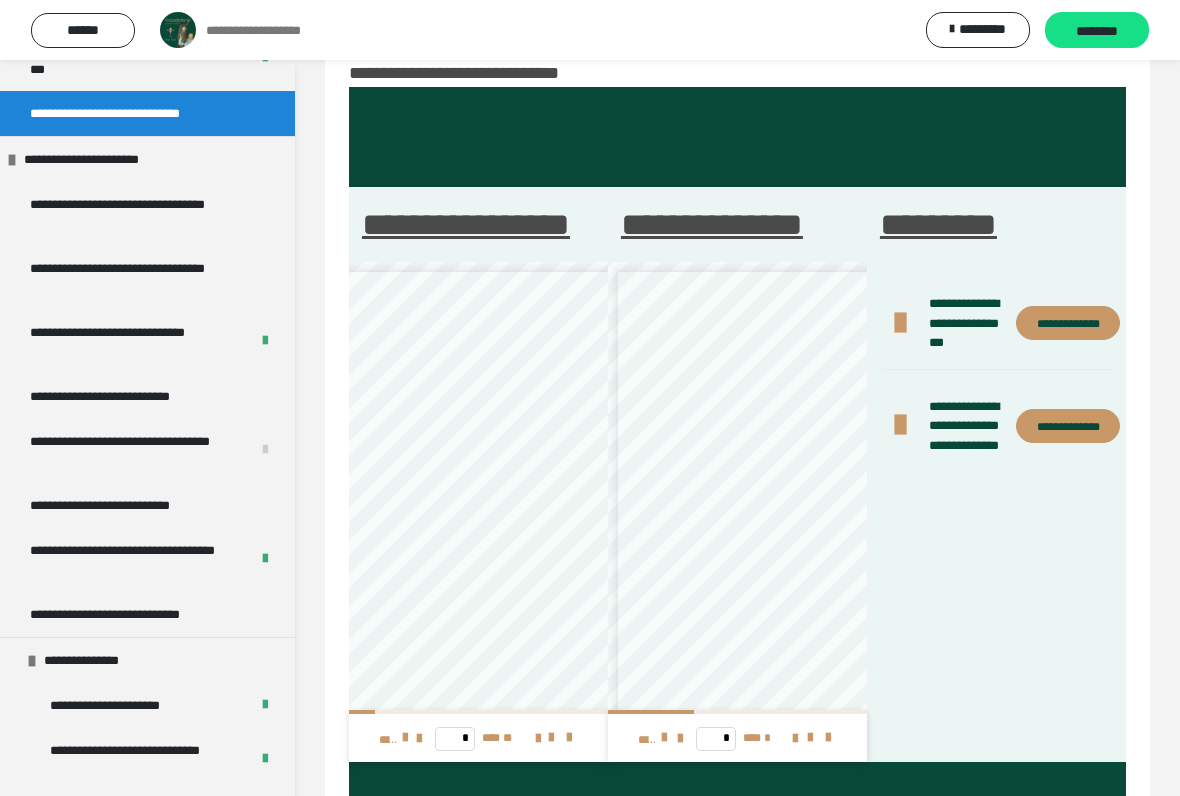 scroll, scrollTop: 2090, scrollLeft: 0, axis: vertical 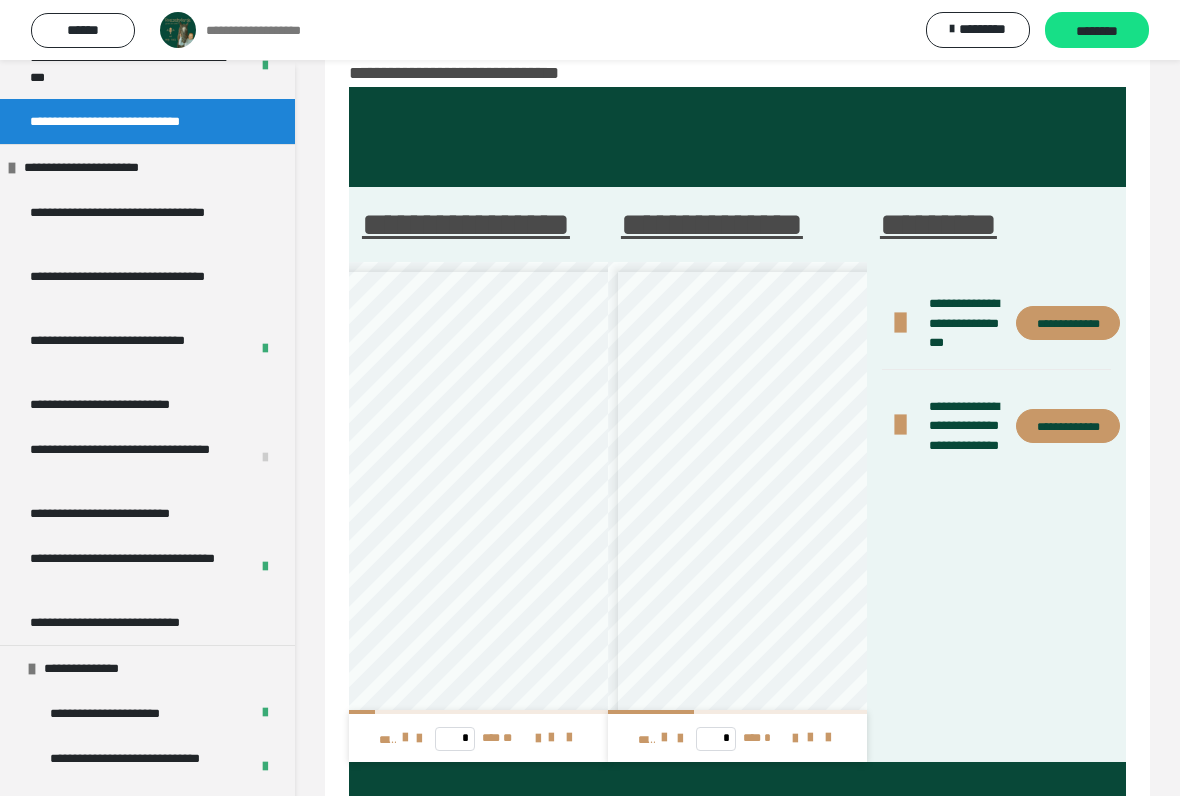 click on "**********" at bounding box center [127, 404] 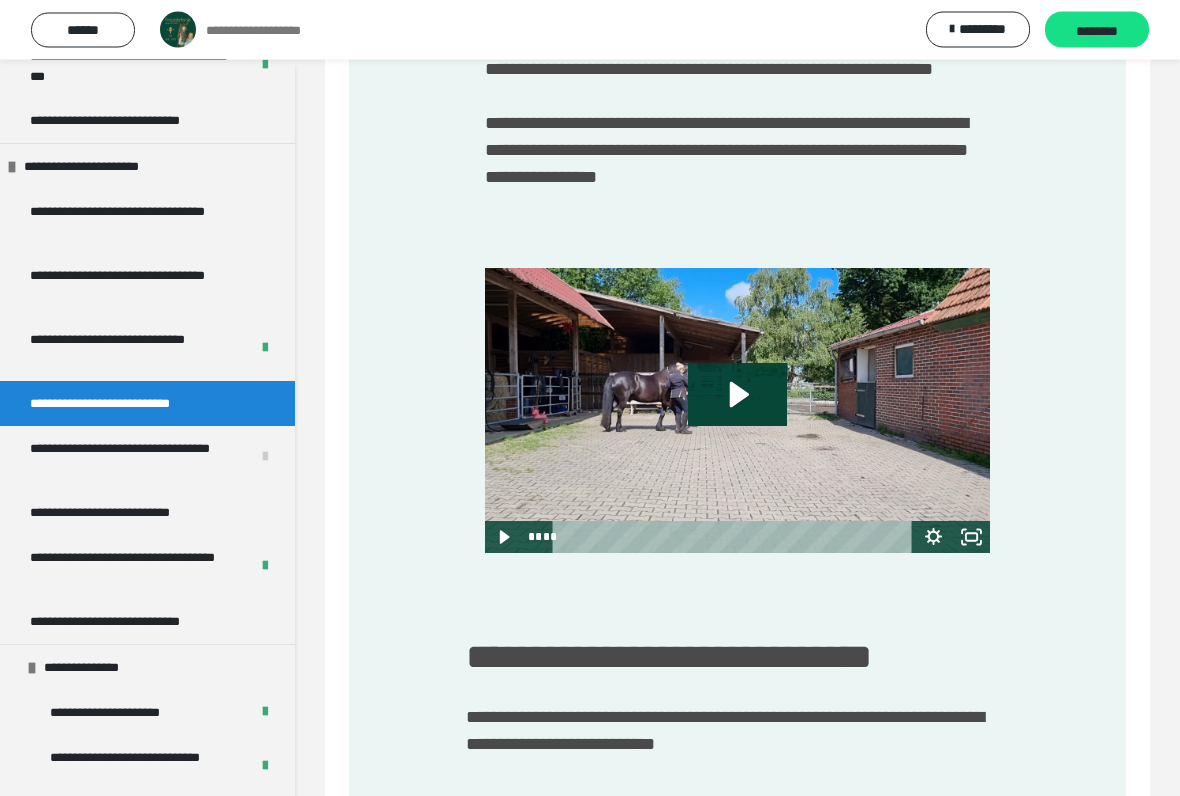 click 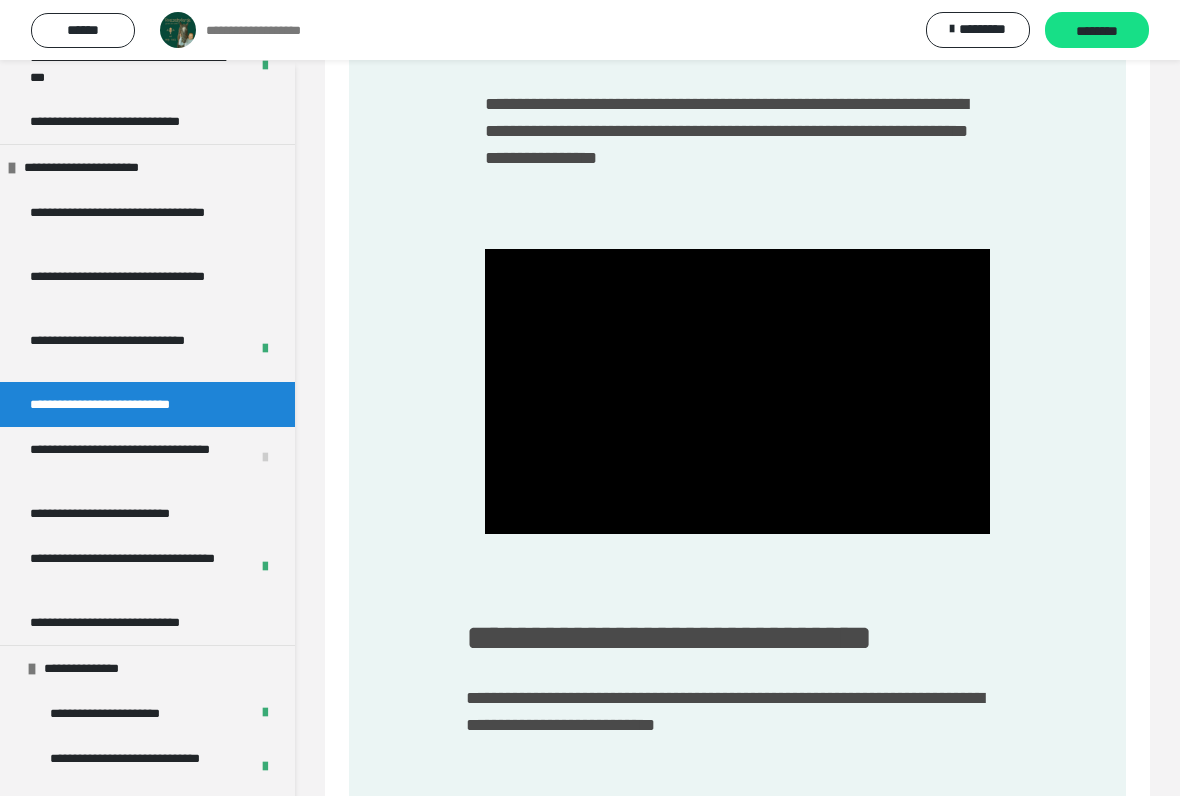 scroll, scrollTop: 1010, scrollLeft: 0, axis: vertical 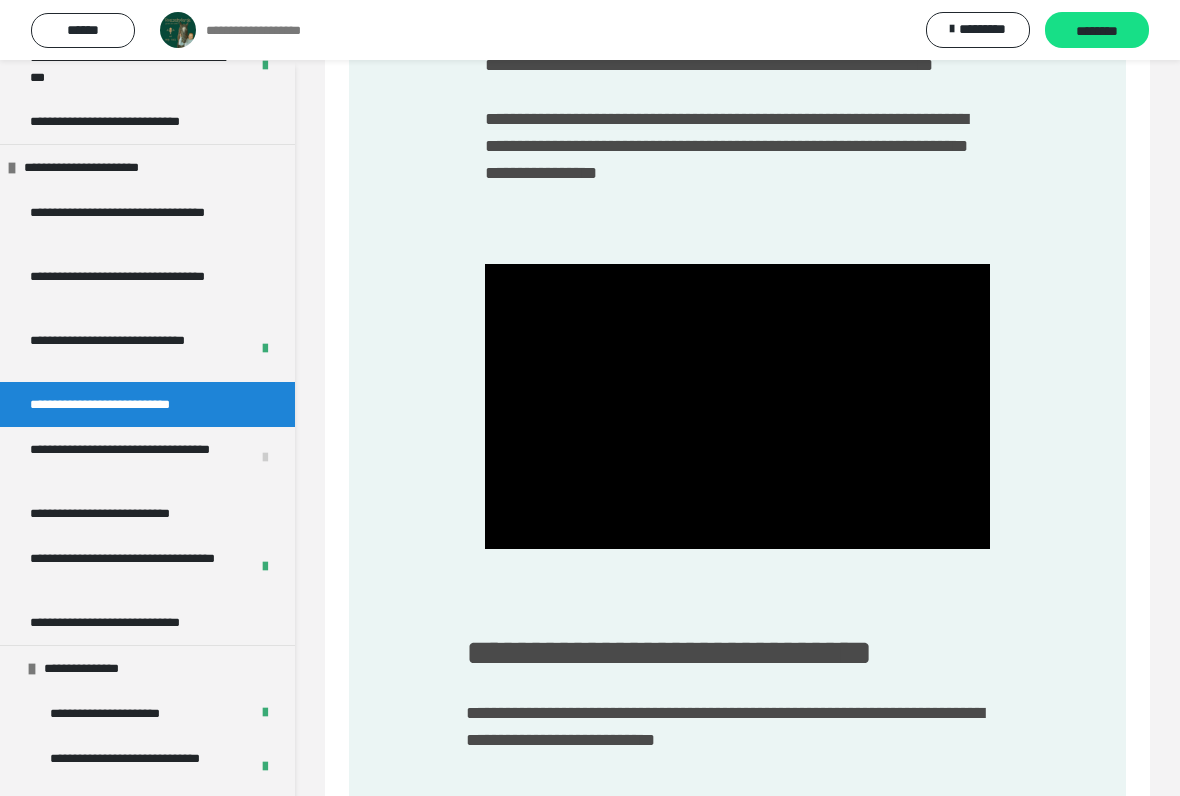 click at bounding box center (737, 406) 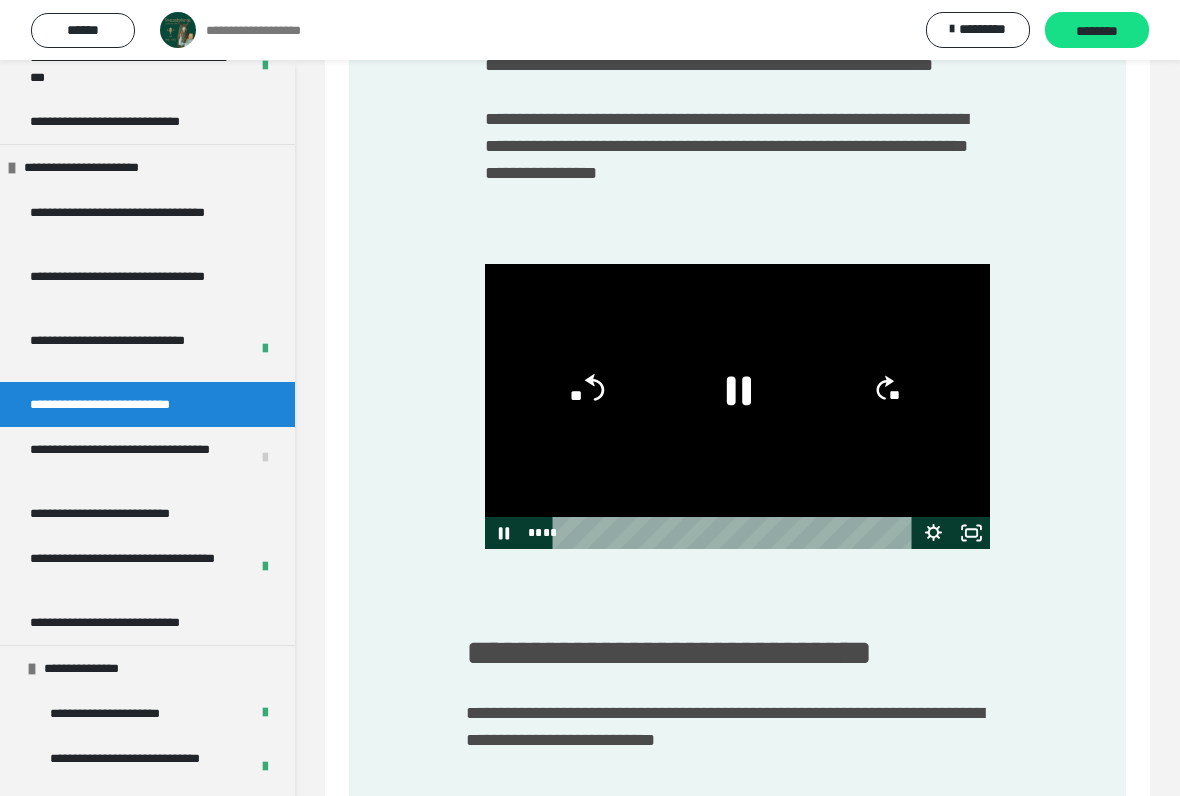 click on "**" 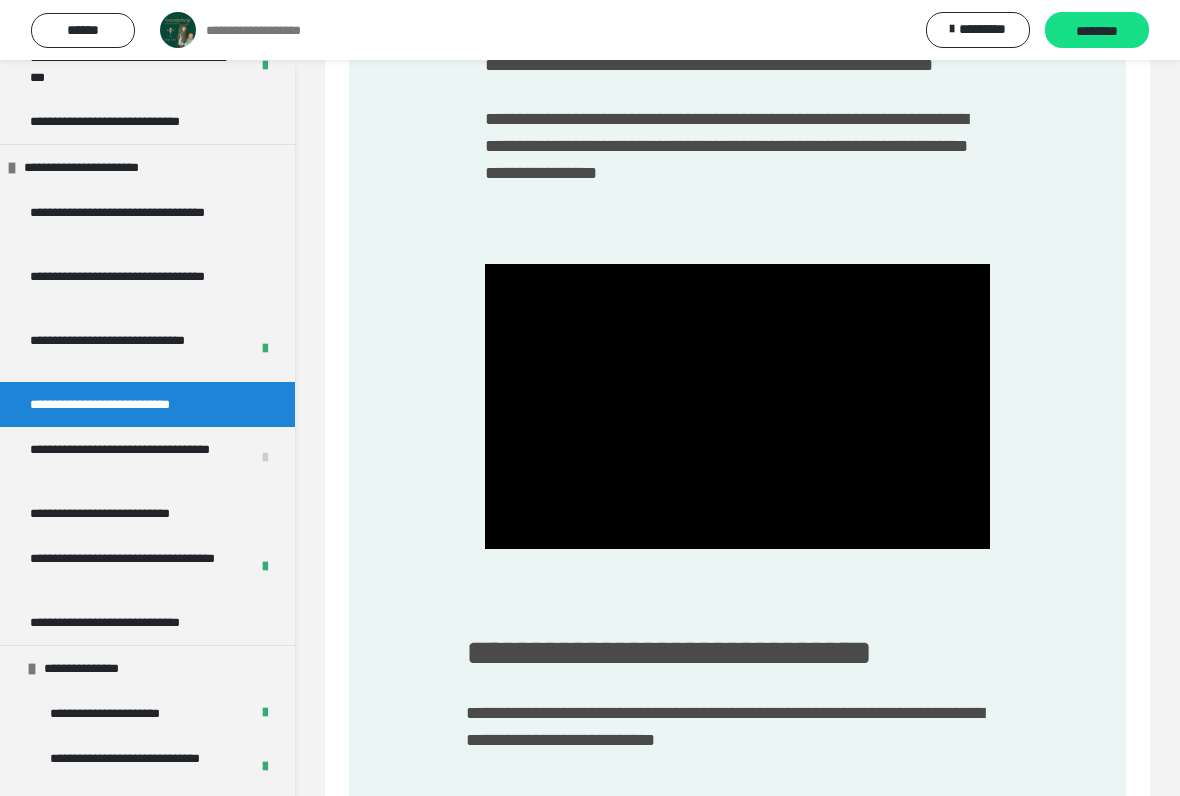 click at bounding box center [737, 406] 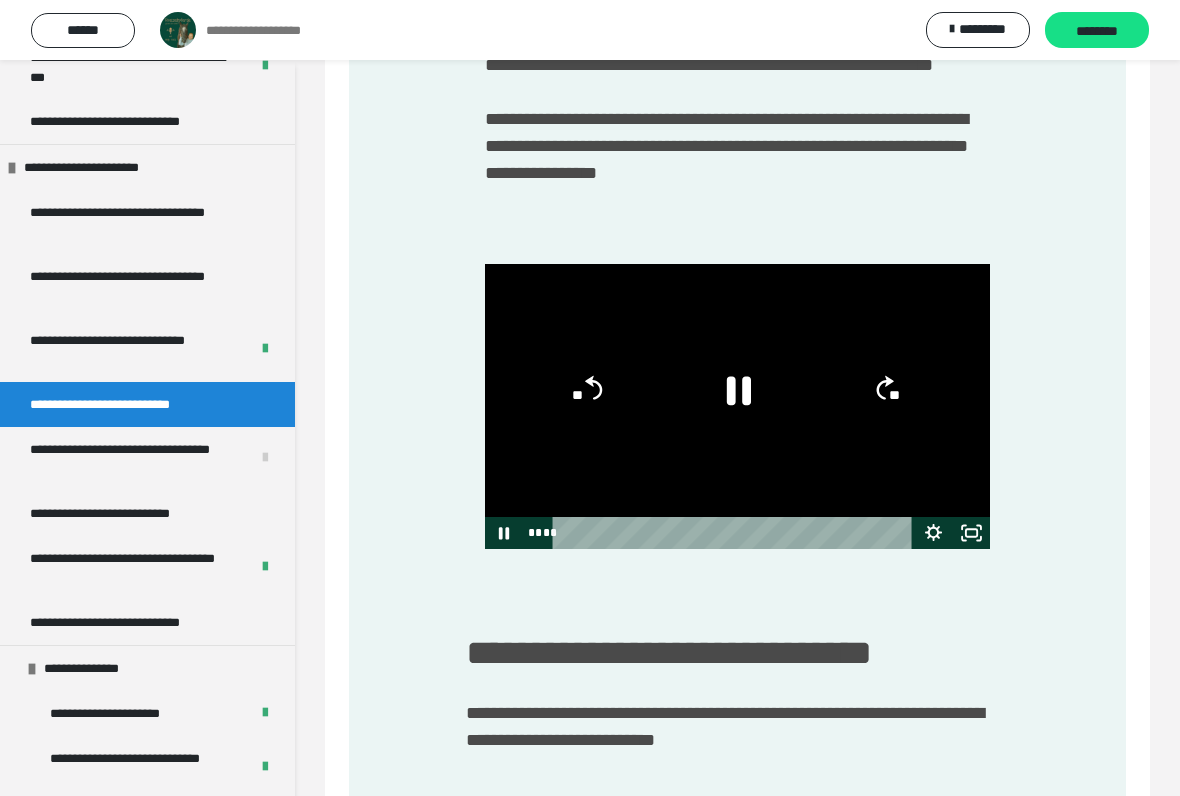 click on "**" 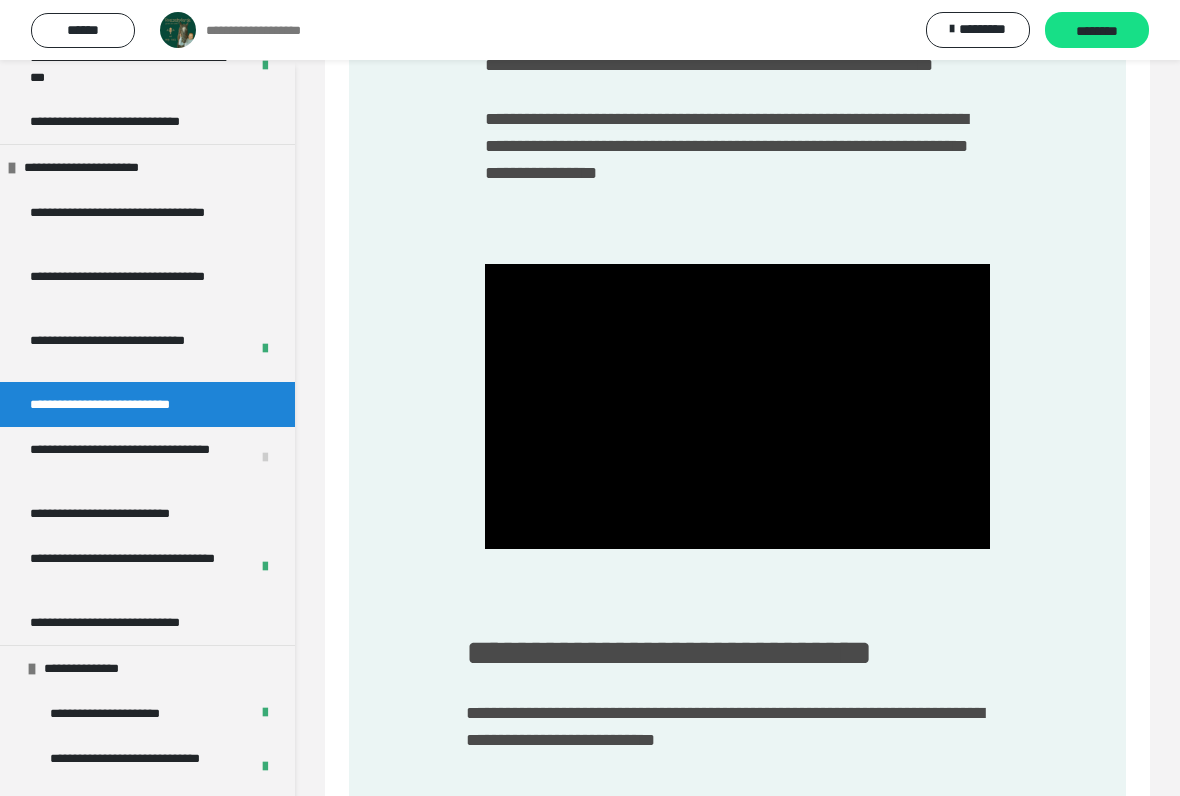 click on "********" at bounding box center [1097, 30] 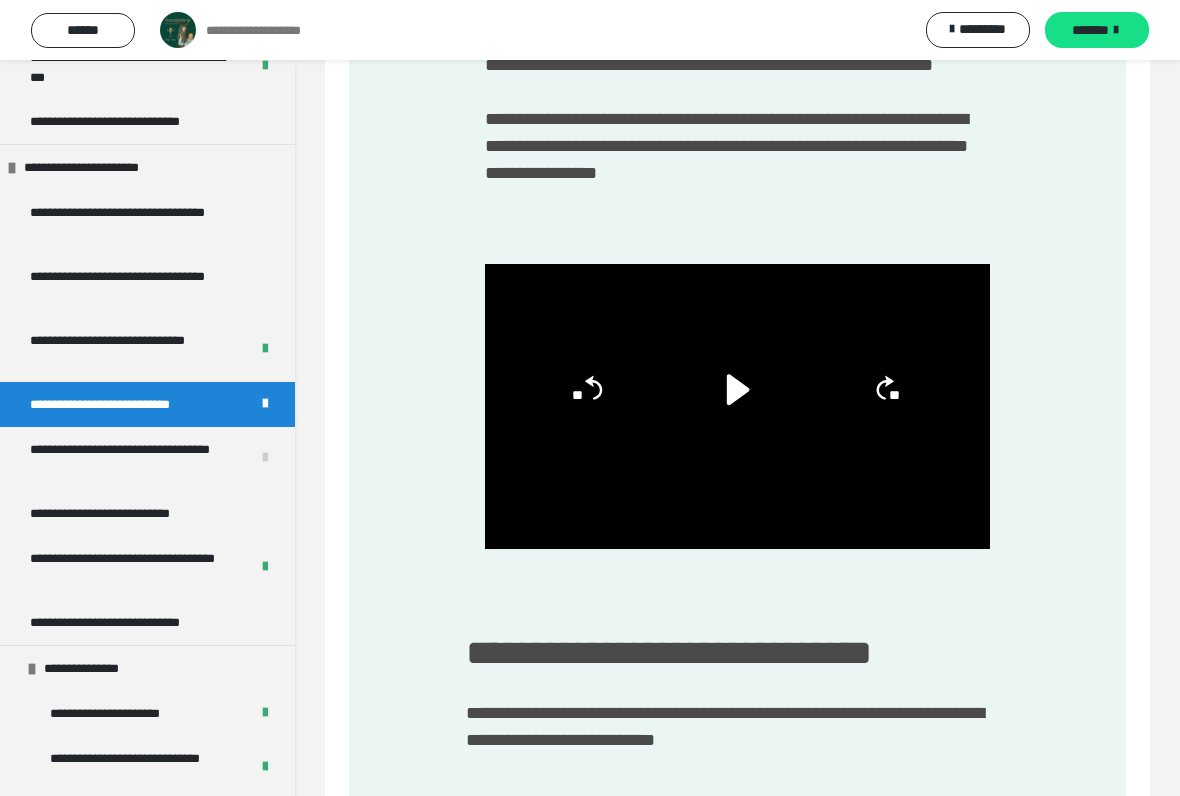click on "**********" at bounding box center [138, 513] 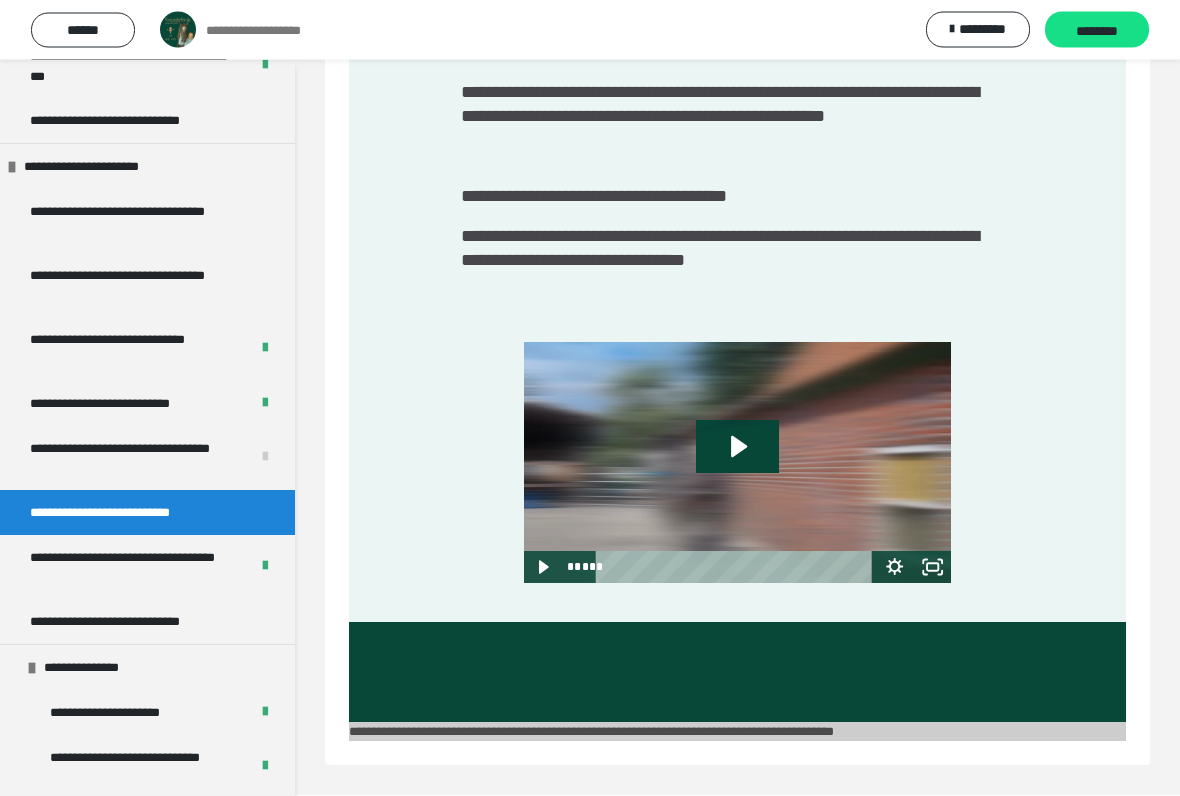 scroll, scrollTop: 1013, scrollLeft: 0, axis: vertical 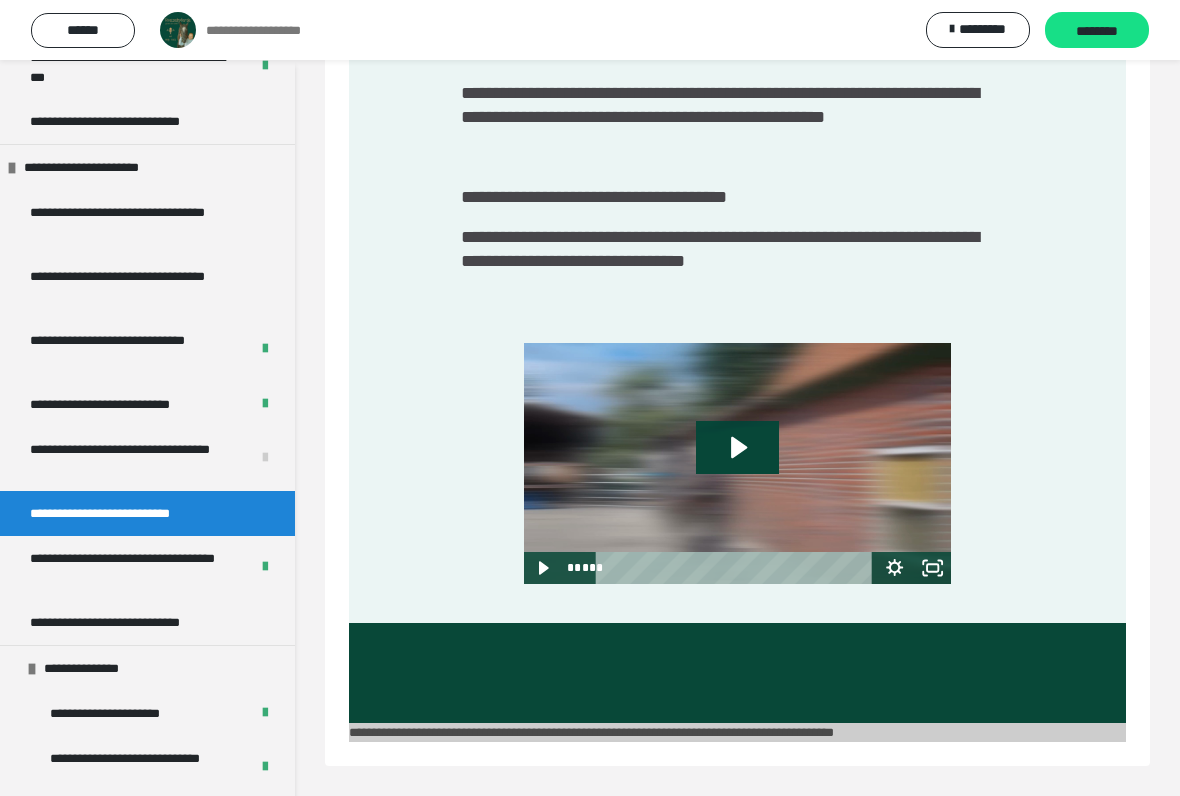 click 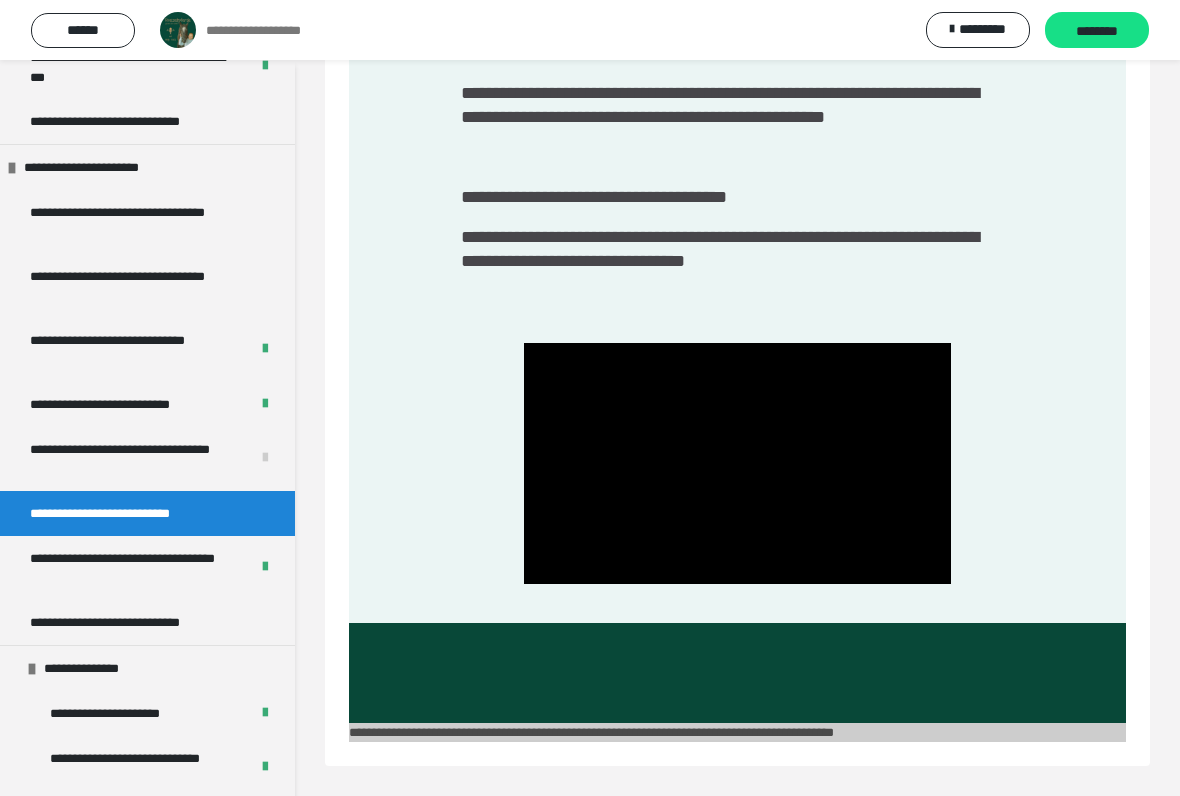 click at bounding box center (737, 463) 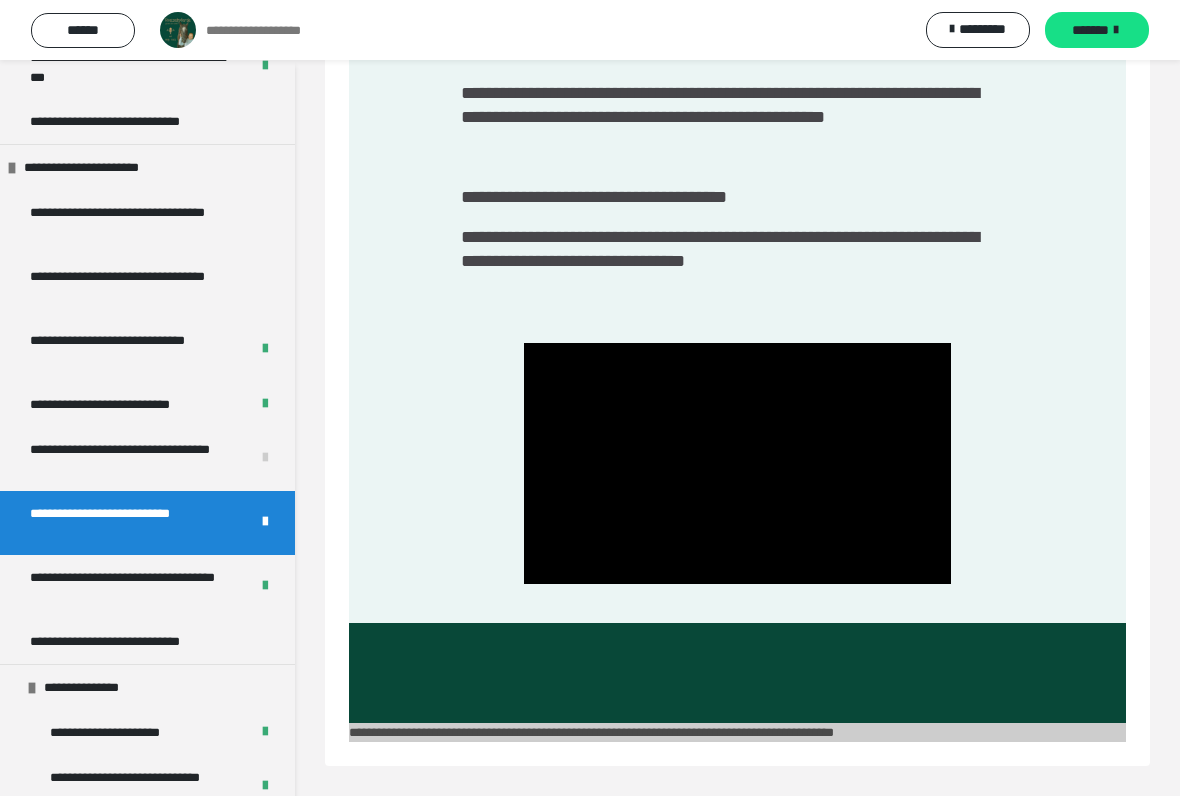 click on "**********" at bounding box center (135, 641) 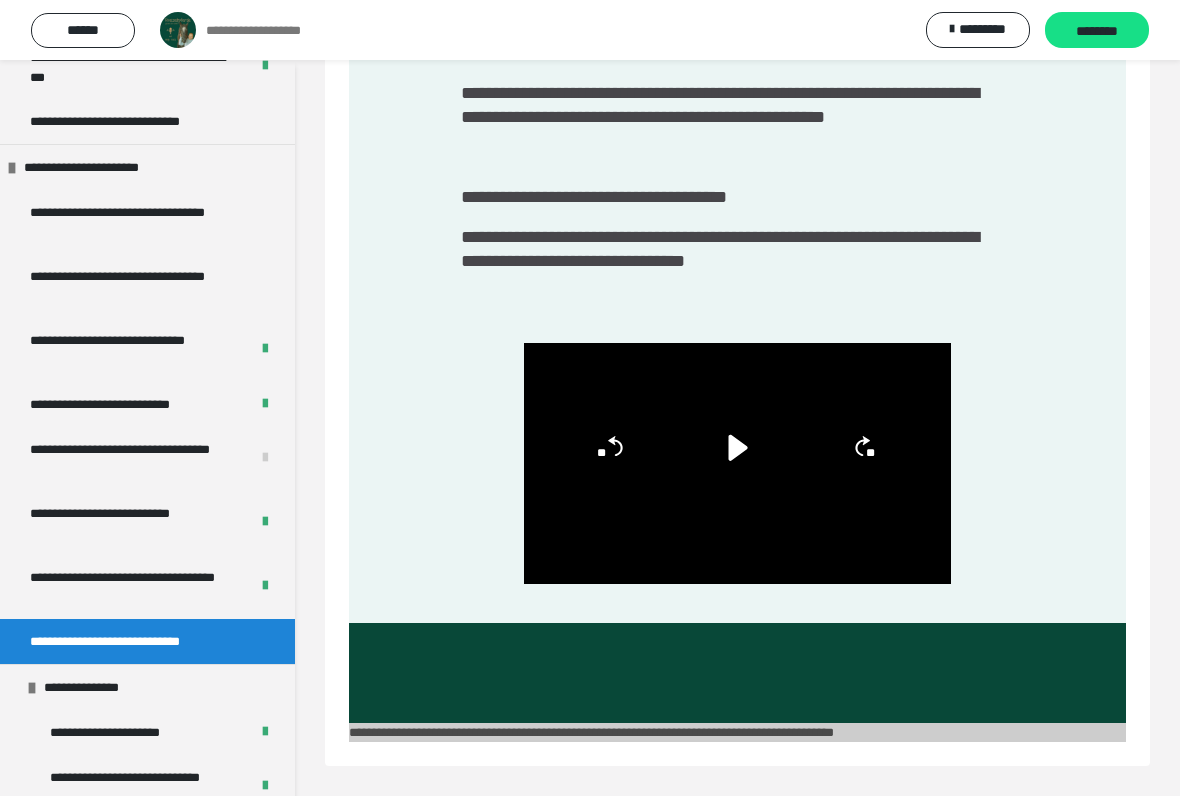 scroll, scrollTop: 174, scrollLeft: 0, axis: vertical 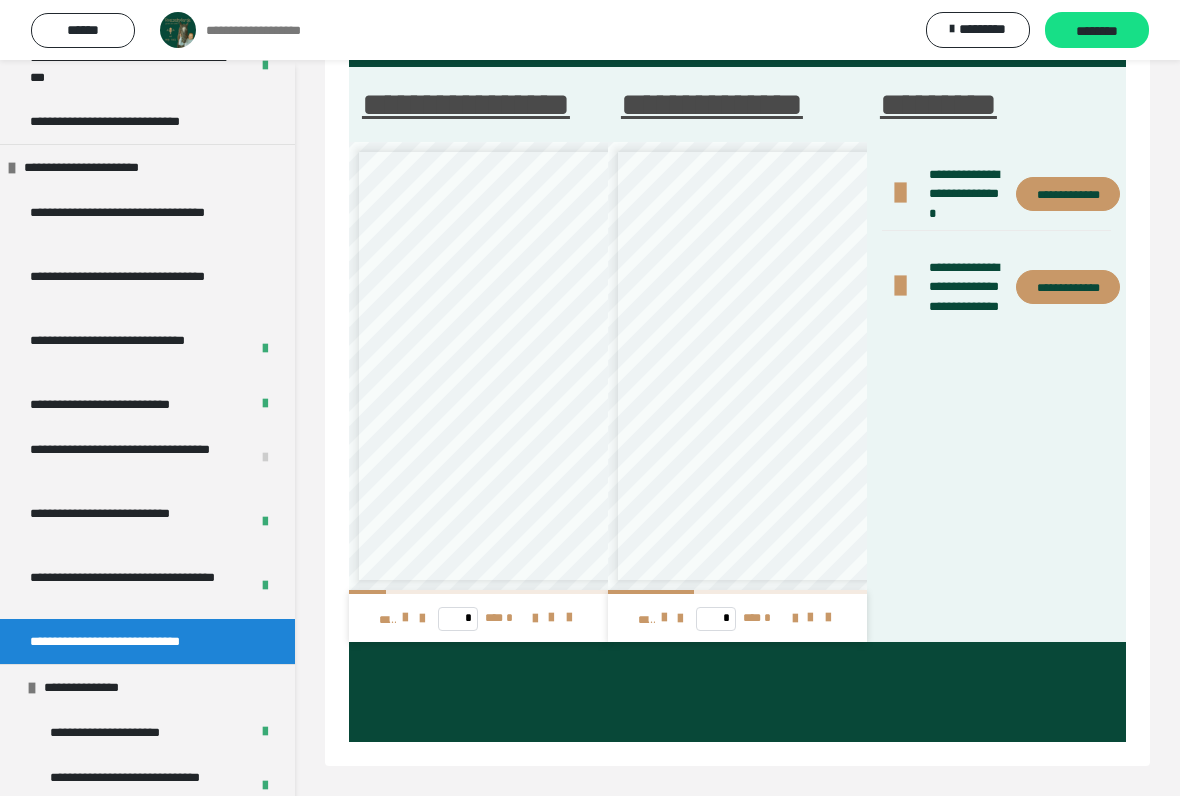 click on "*******" at bounding box center (467, 343) 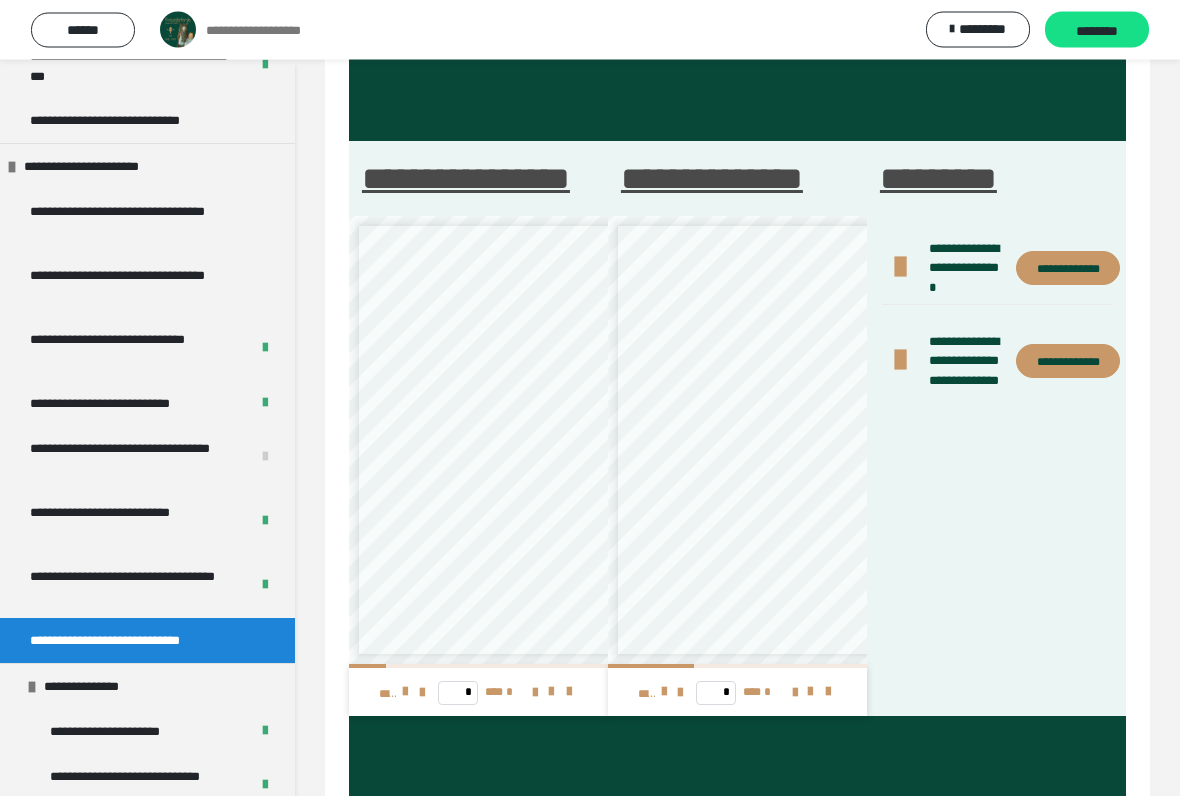 scroll, scrollTop: 100, scrollLeft: 0, axis: vertical 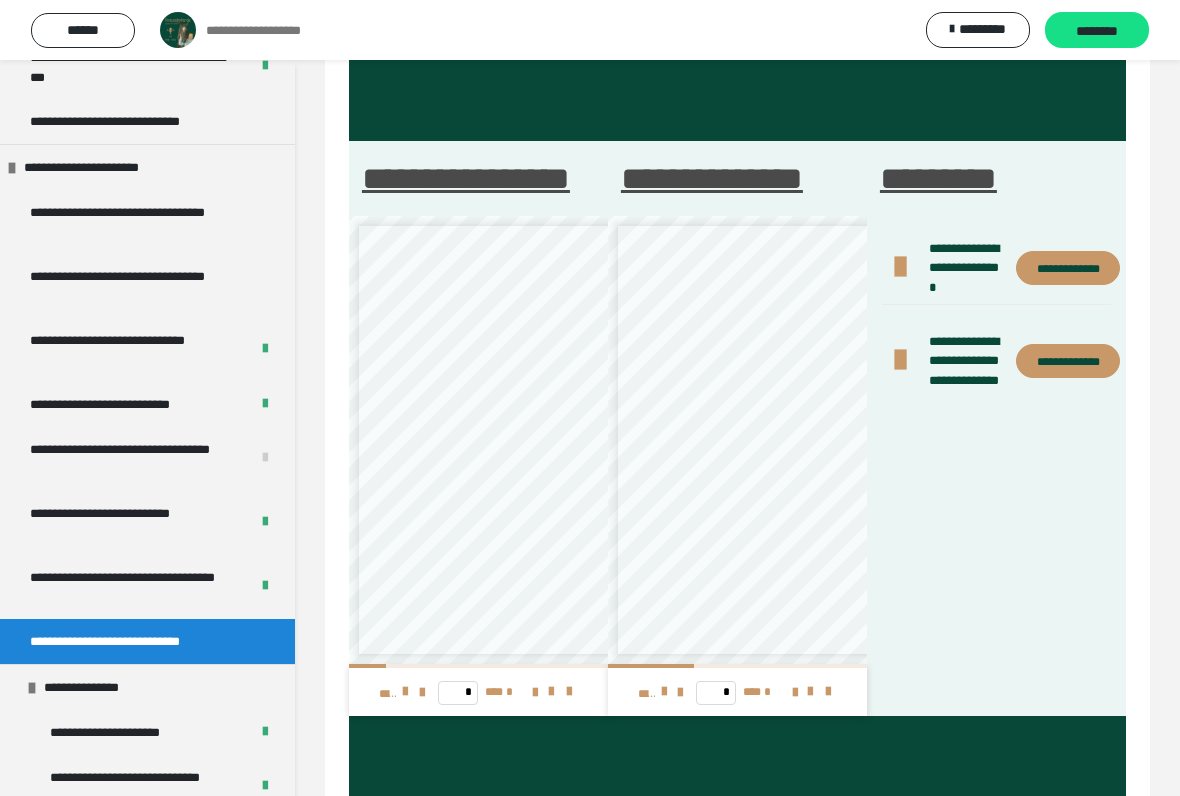click on "**********" at bounding box center (456, 369) 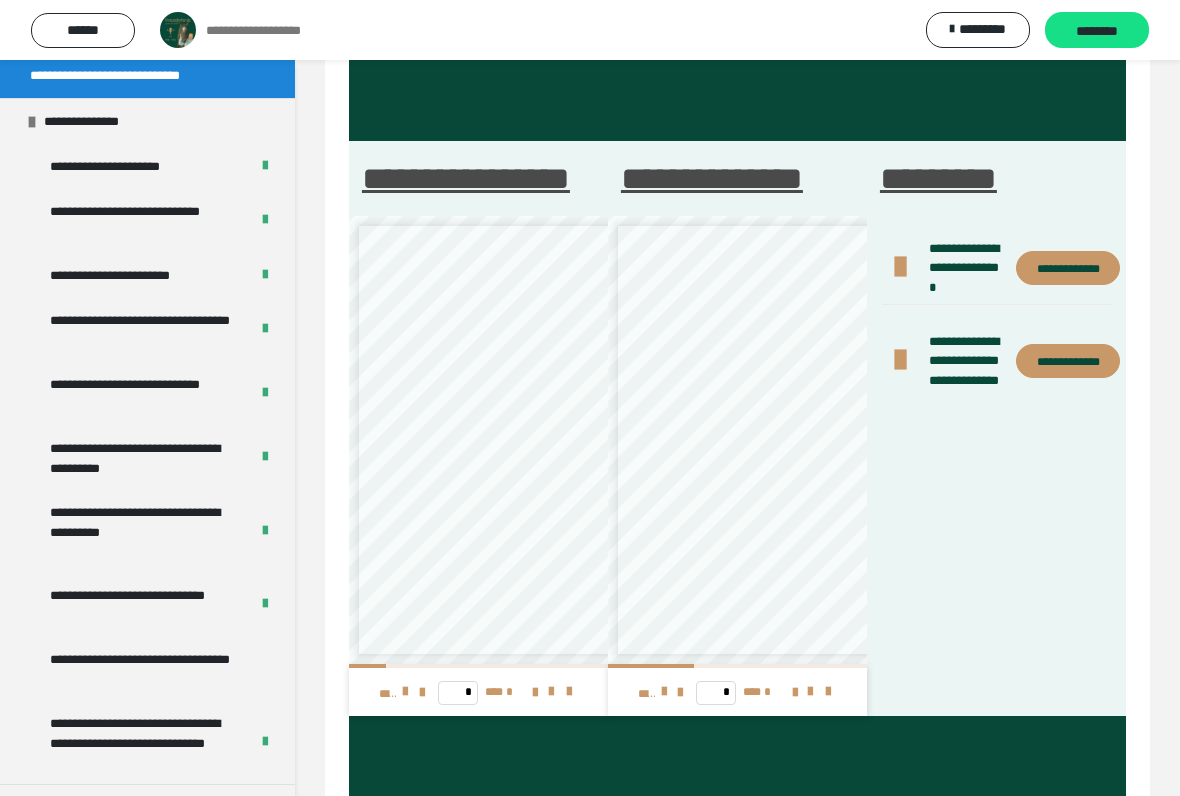 scroll, scrollTop: 2732, scrollLeft: 0, axis: vertical 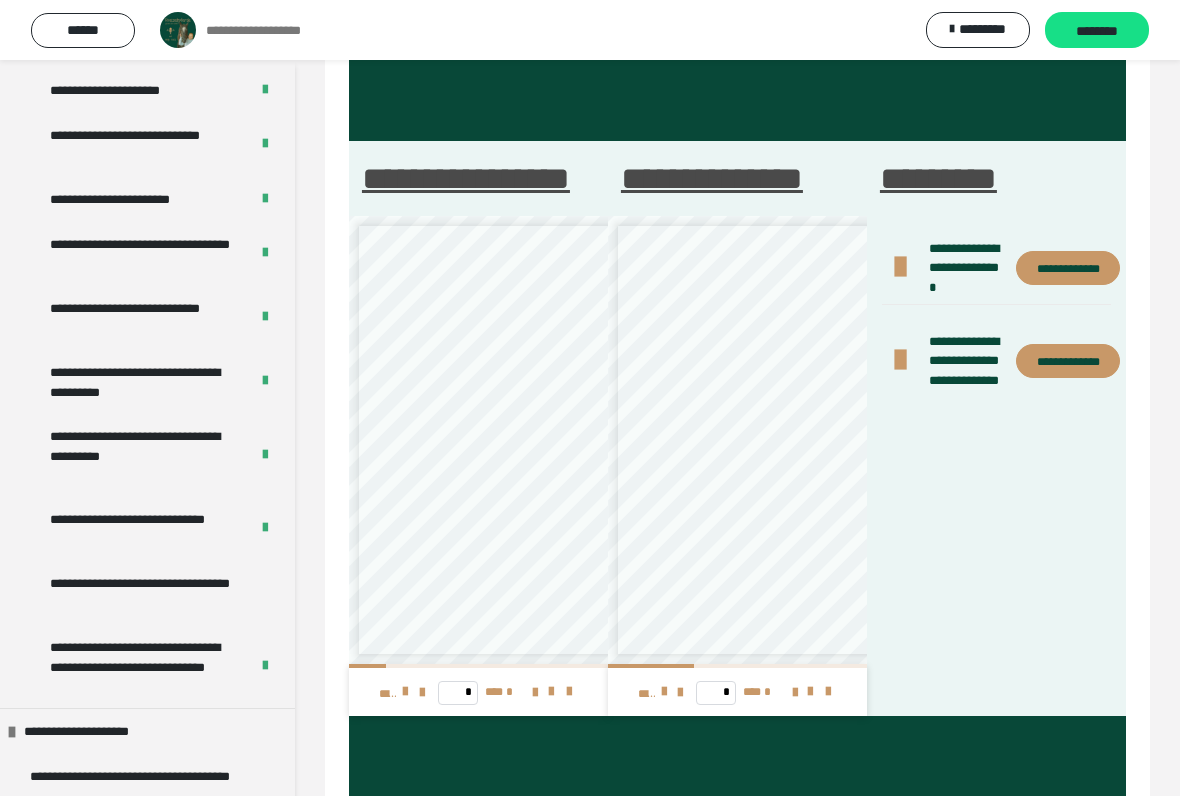 click on "**********" at bounding box center (149, 593) 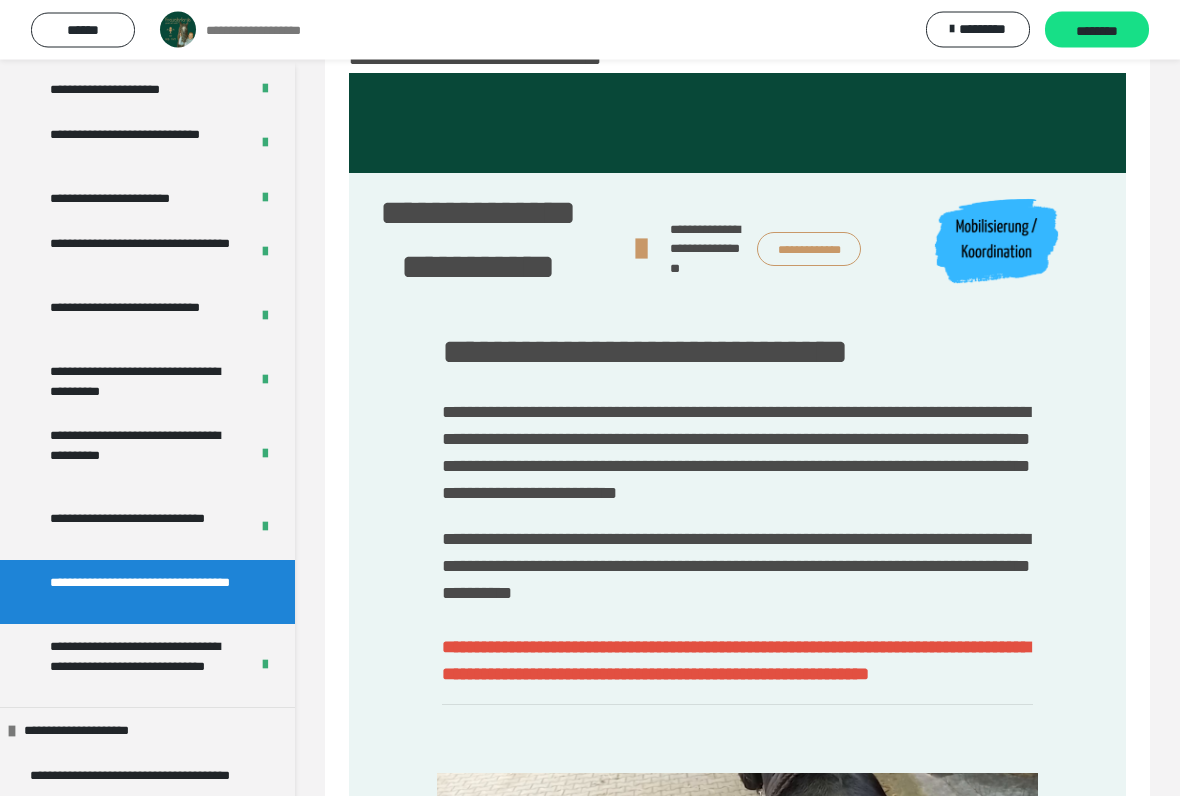 scroll, scrollTop: 68, scrollLeft: 0, axis: vertical 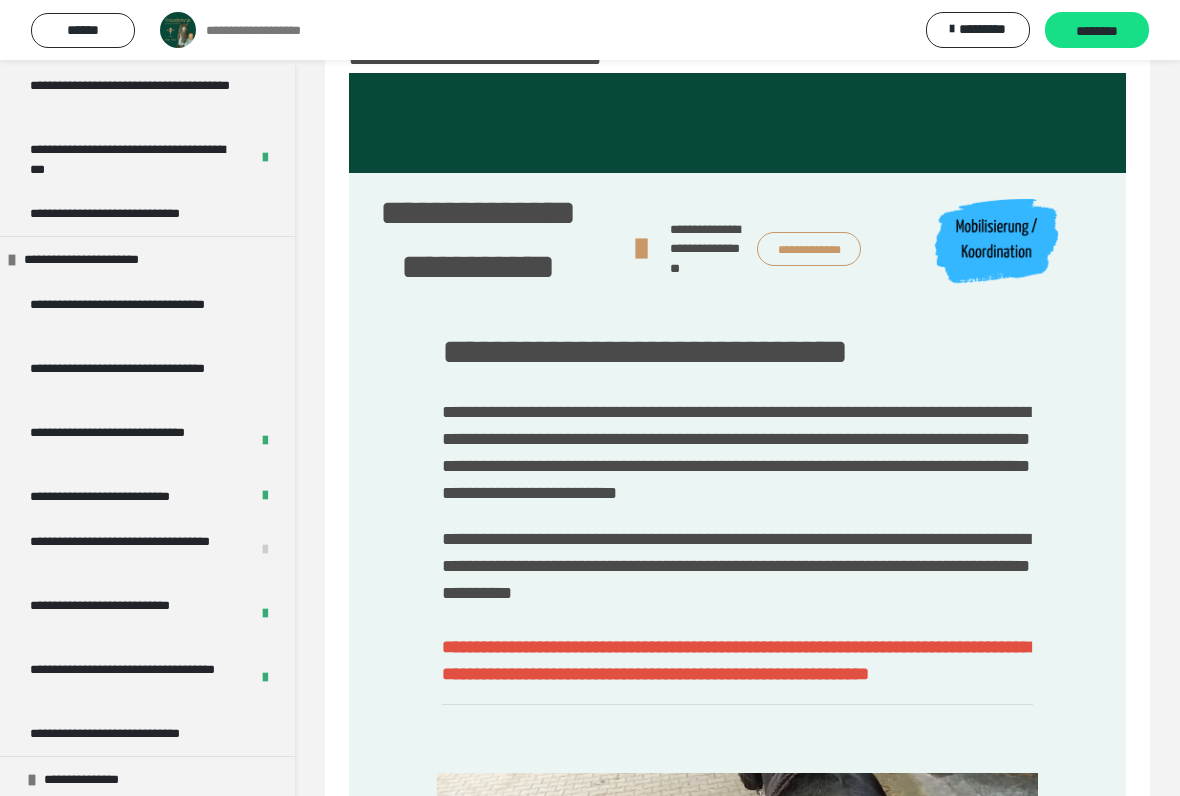 click on "**********" at bounding box center [139, 378] 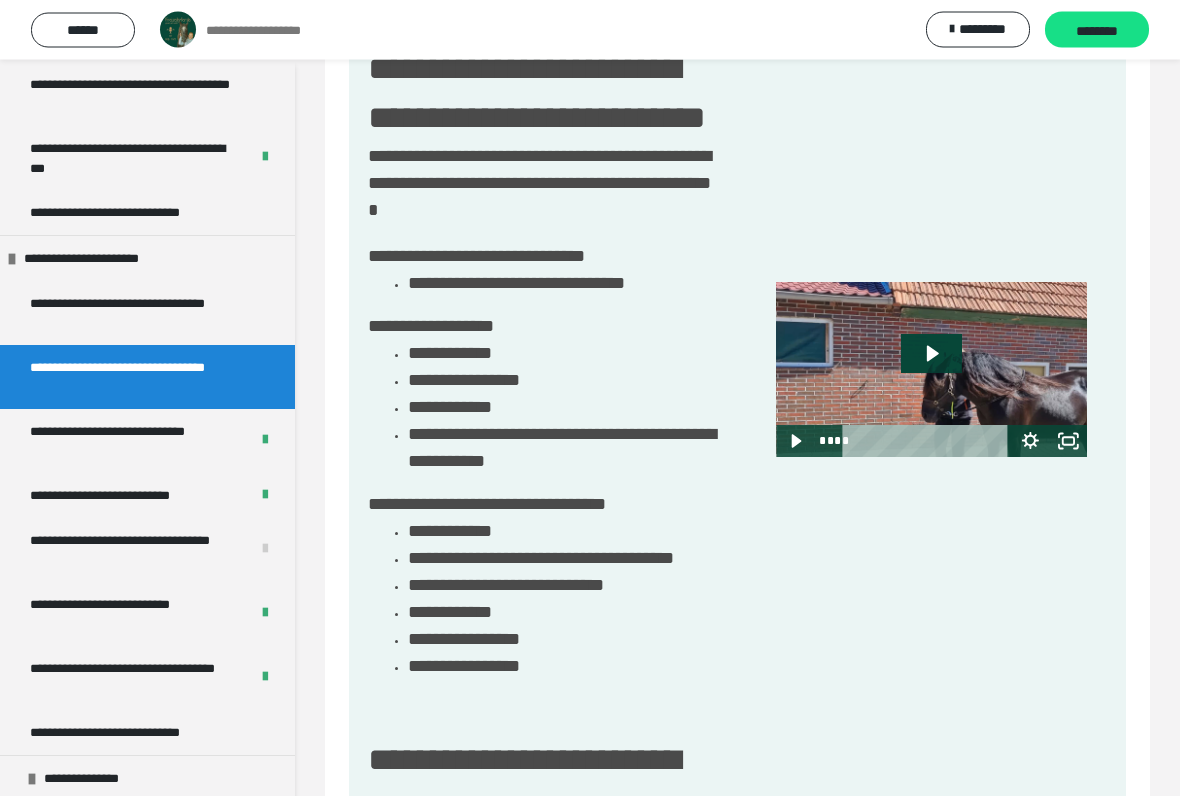scroll, scrollTop: 650, scrollLeft: 0, axis: vertical 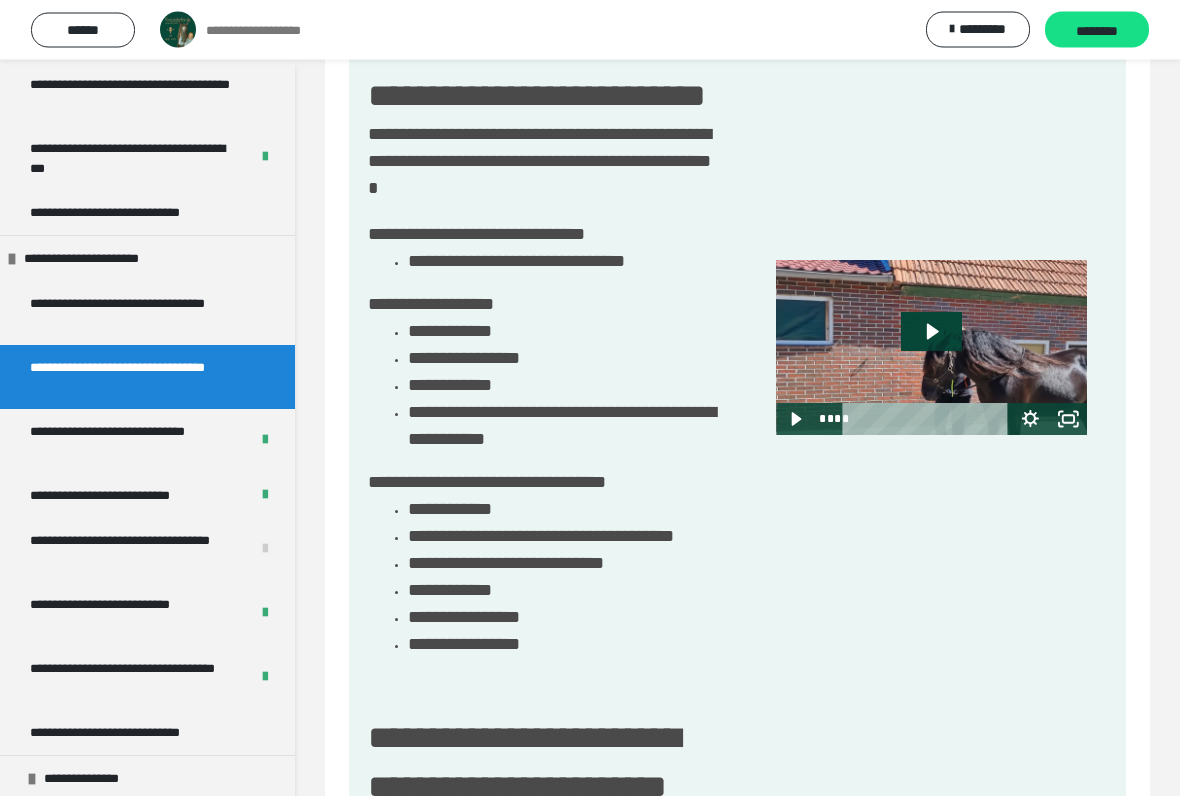 click on "**********" at bounding box center (131, 442) 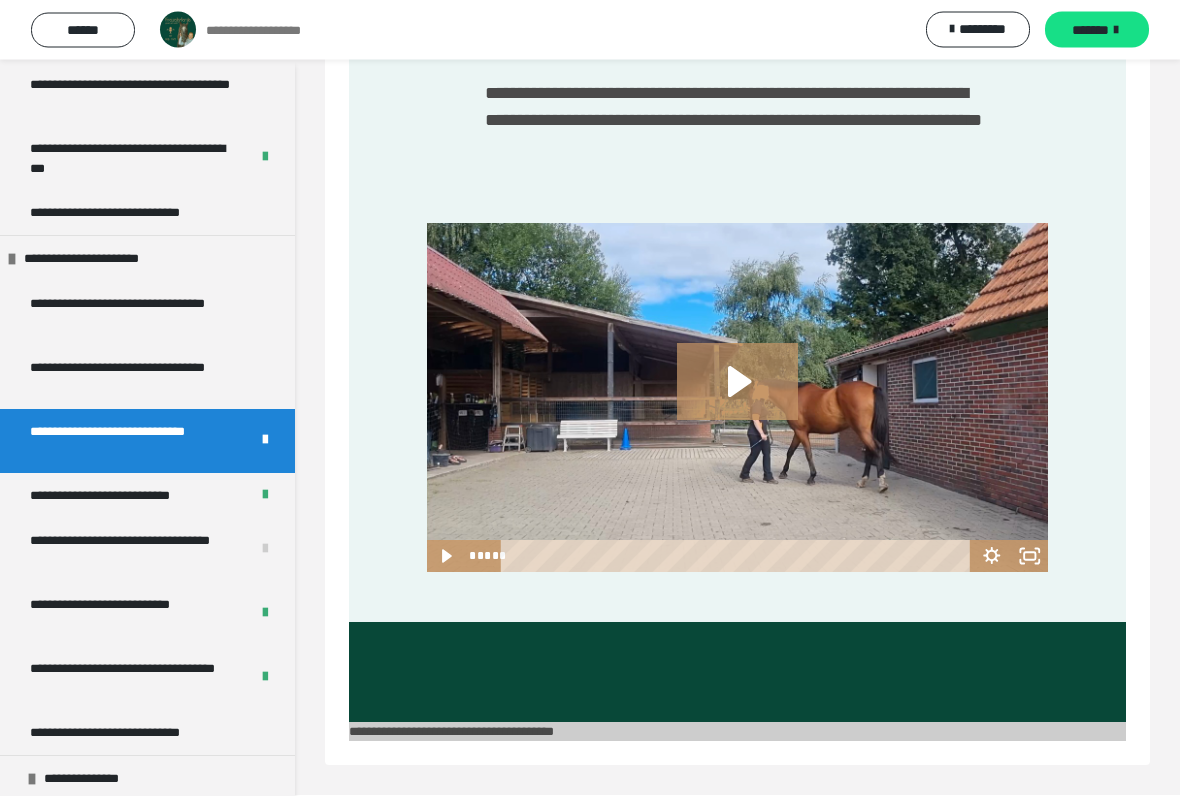 scroll, scrollTop: 1130, scrollLeft: 0, axis: vertical 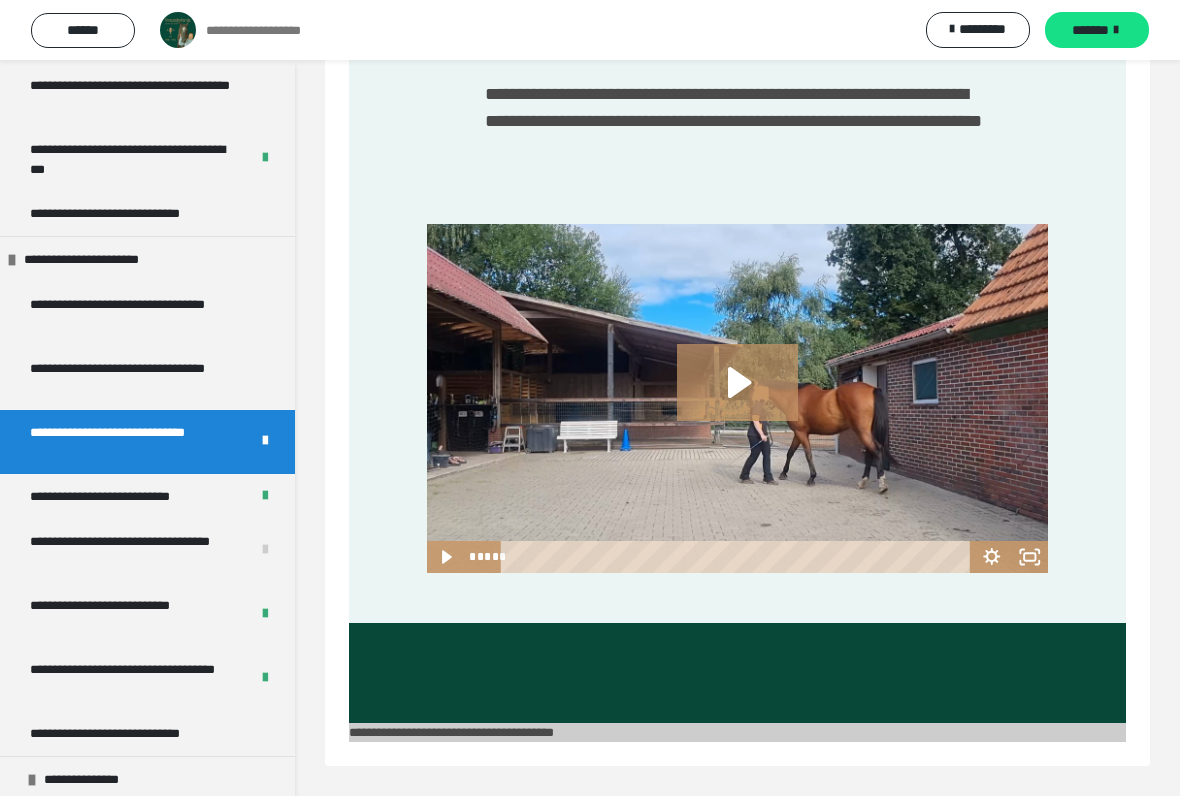 click at bounding box center (738, 399) 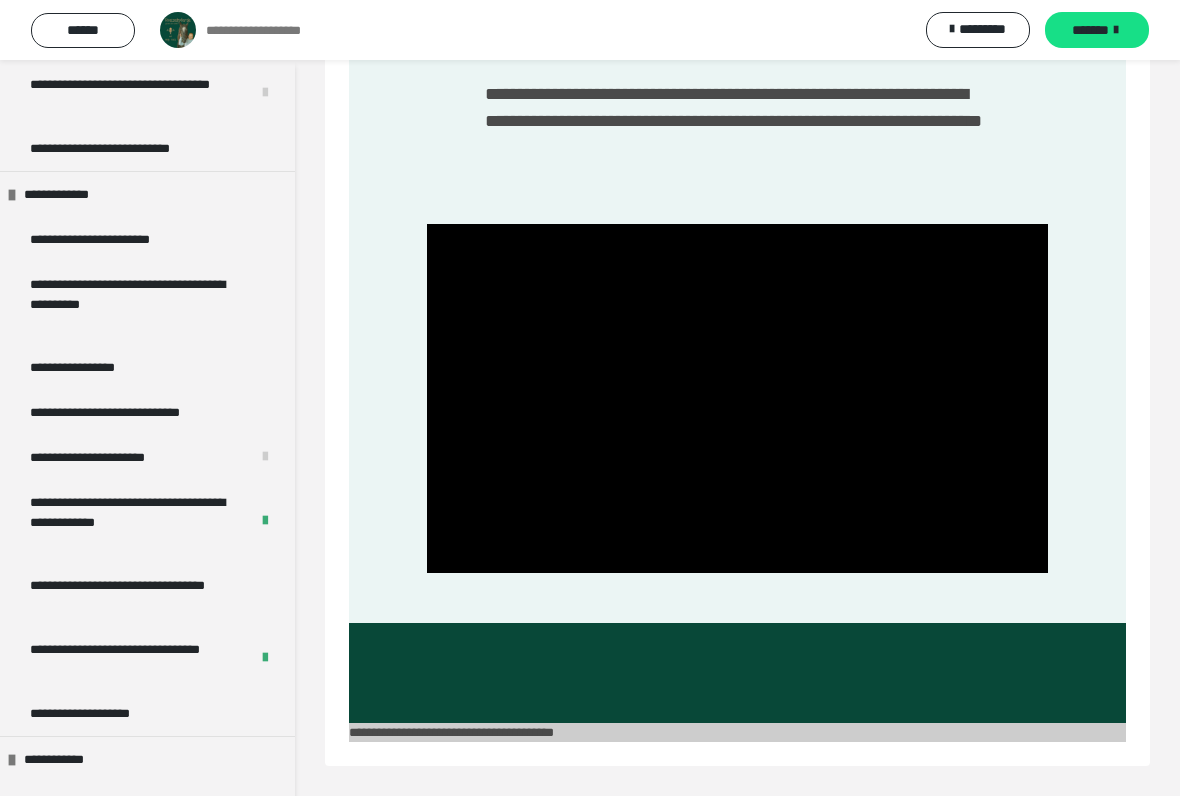 scroll, scrollTop: 462, scrollLeft: 0, axis: vertical 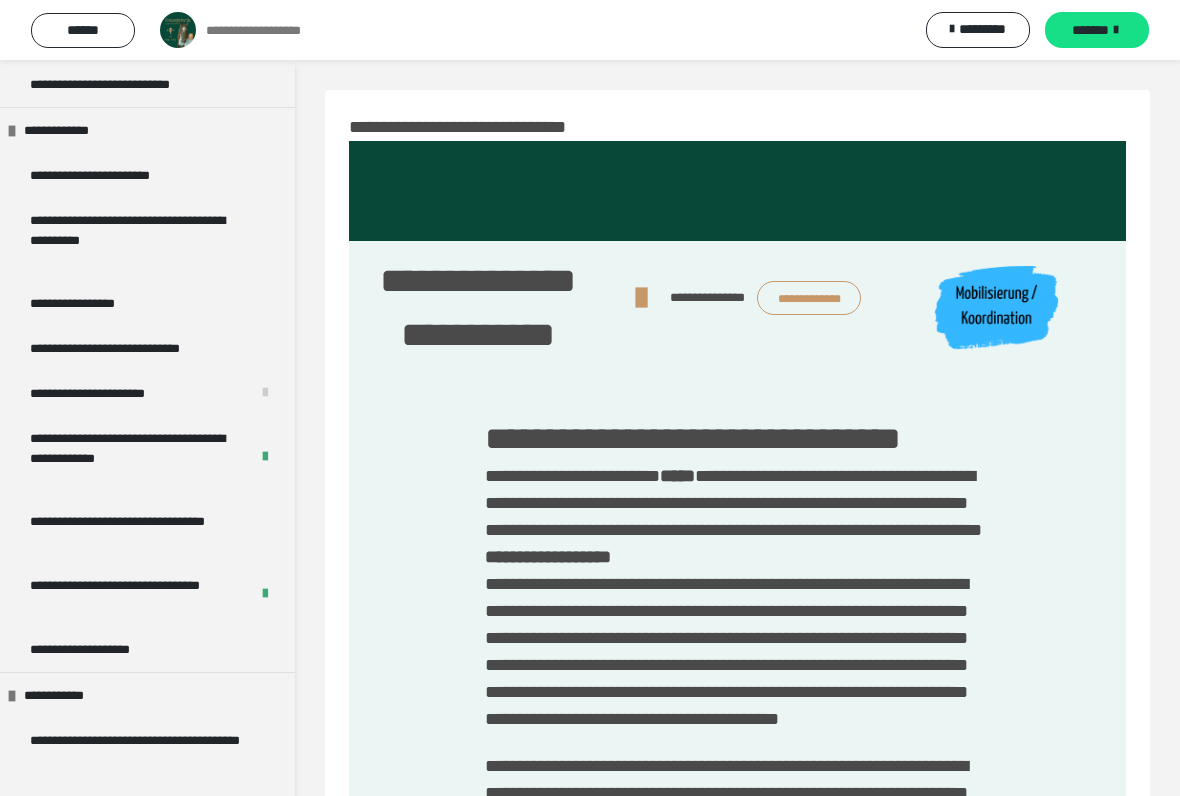 click on "**********" at bounding box center (809, 298) 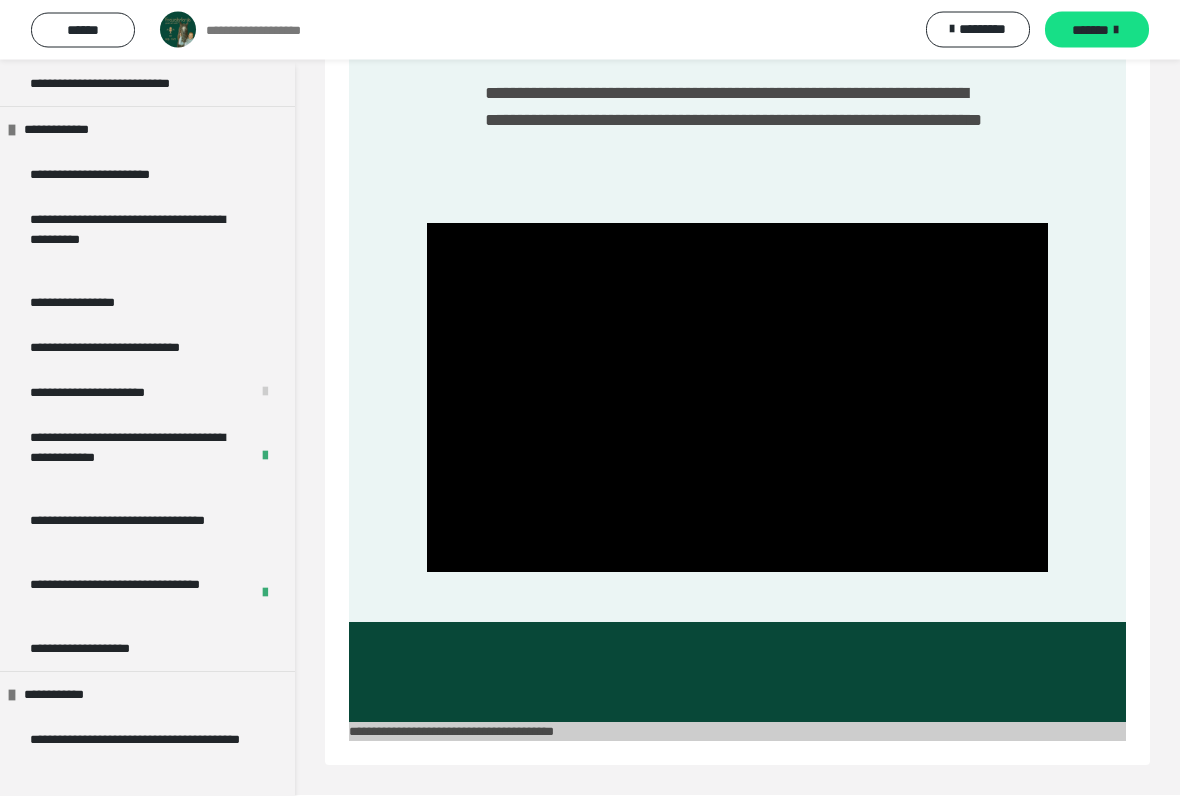 scroll, scrollTop: 1104, scrollLeft: 0, axis: vertical 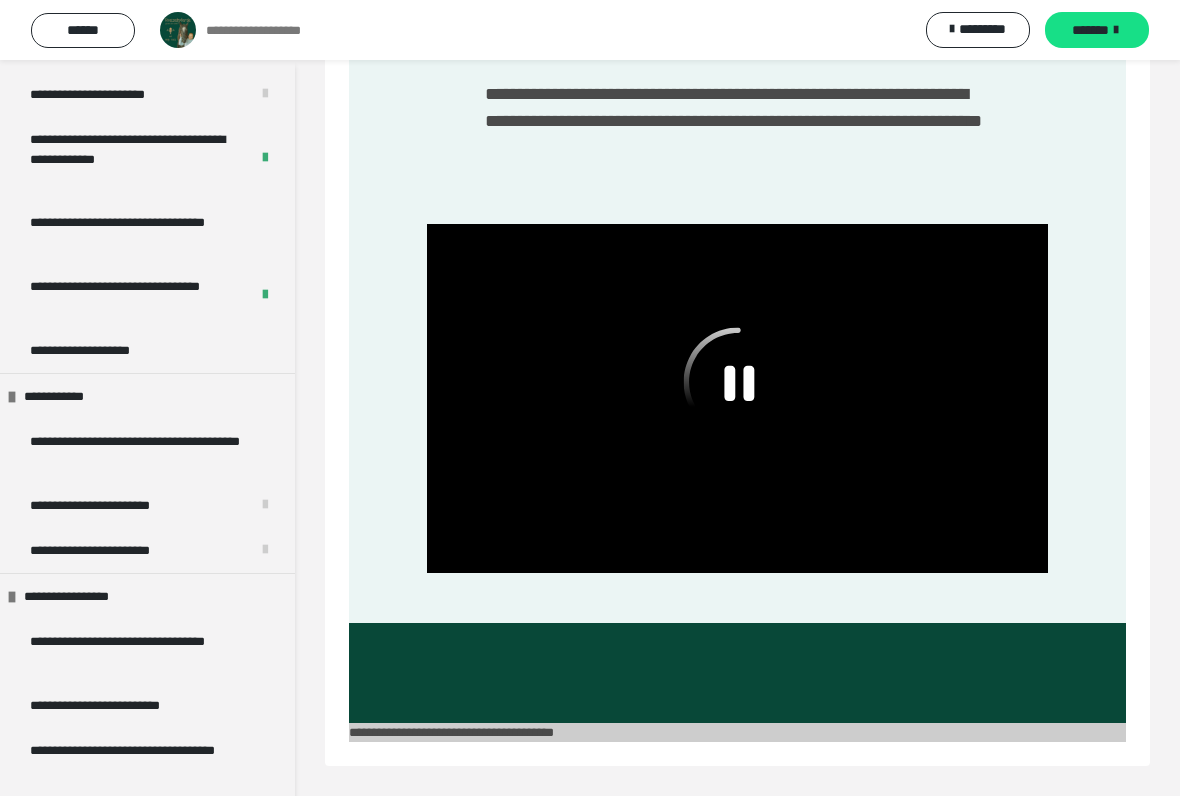 click on "**********" at bounding box center (101, 350) 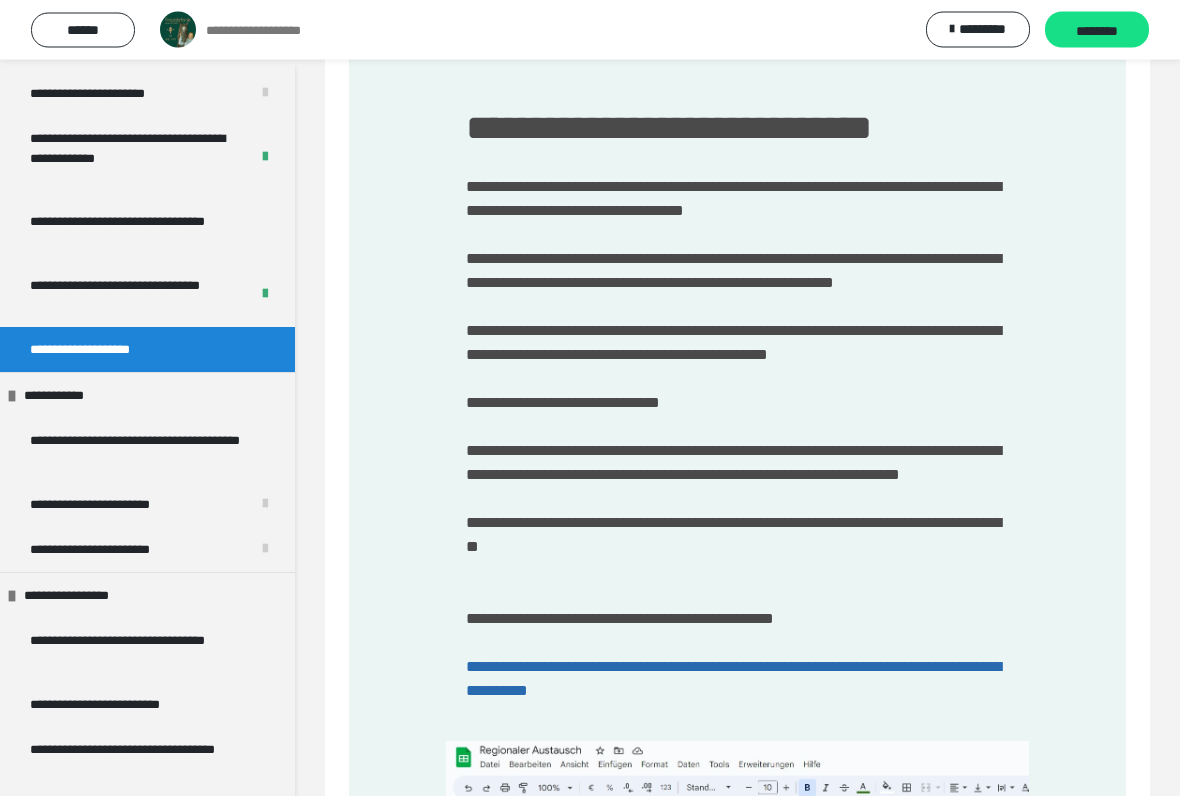 scroll, scrollTop: 373, scrollLeft: 0, axis: vertical 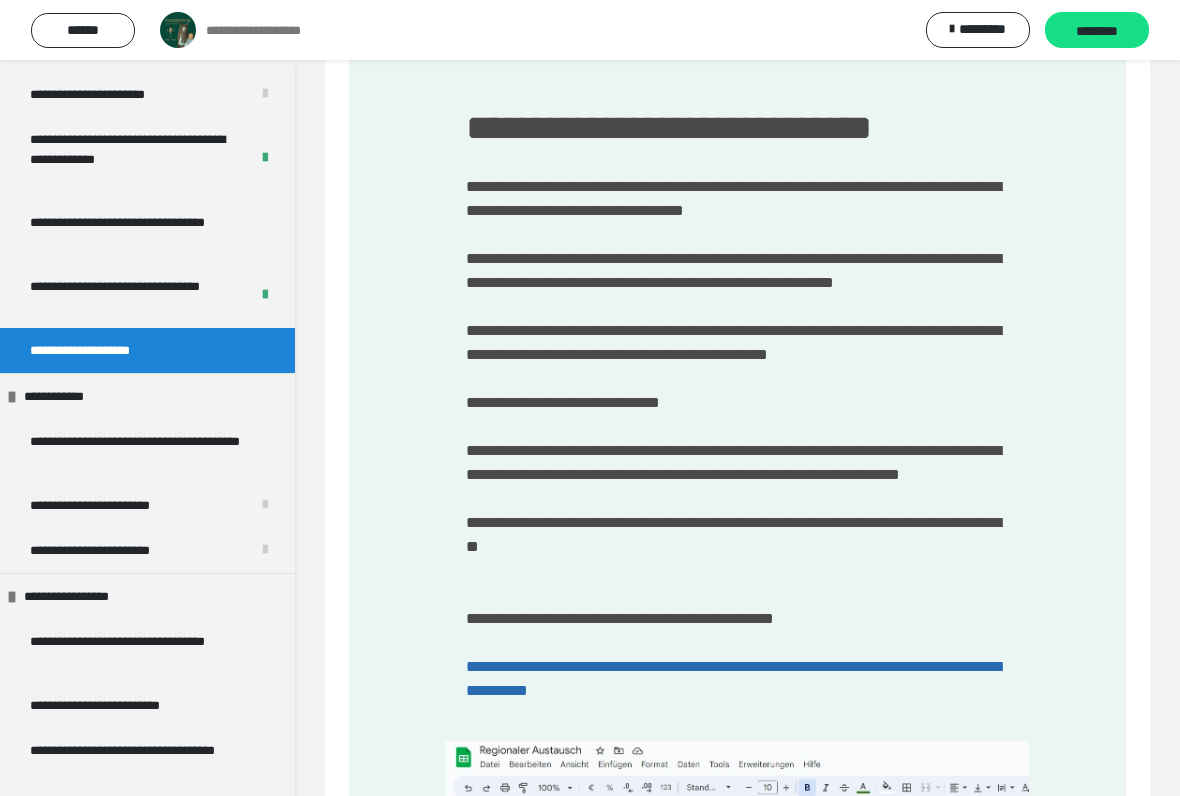 click on "********" at bounding box center [1097, 31] 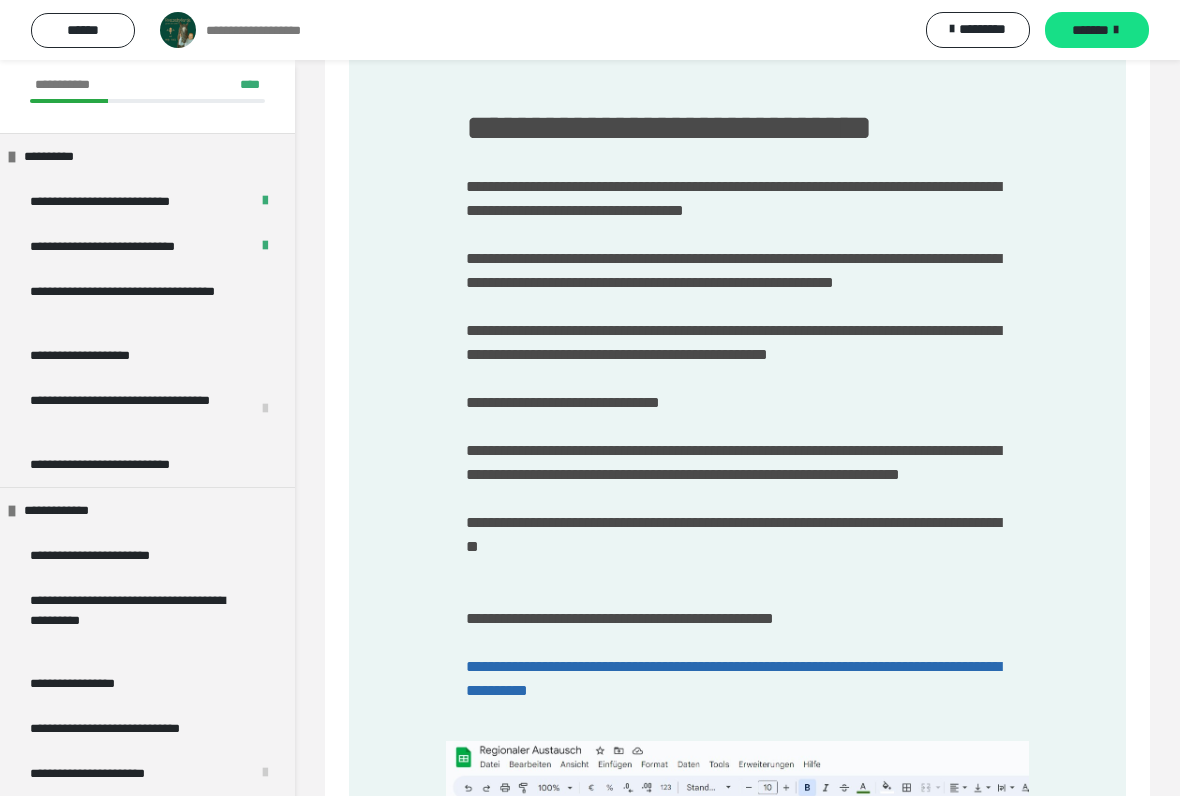 scroll, scrollTop: 76, scrollLeft: 0, axis: vertical 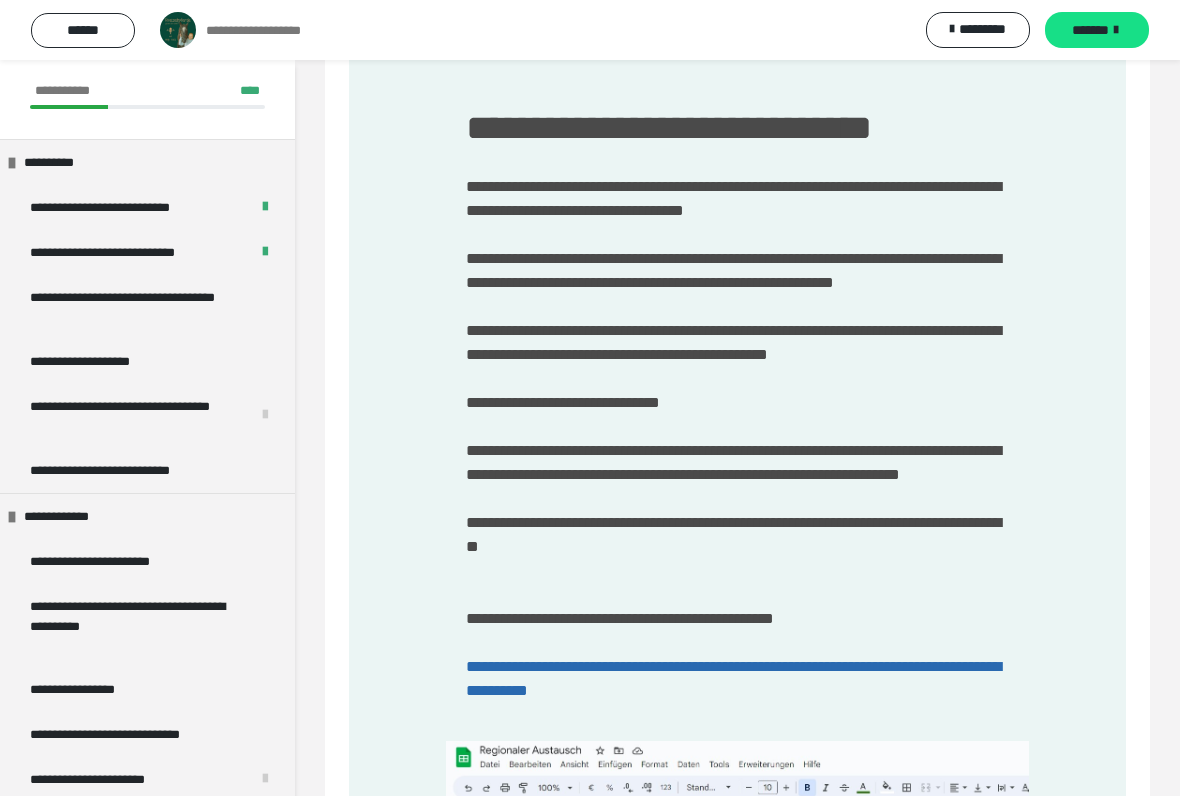 click on "**********" at bounding box center [100, 361] 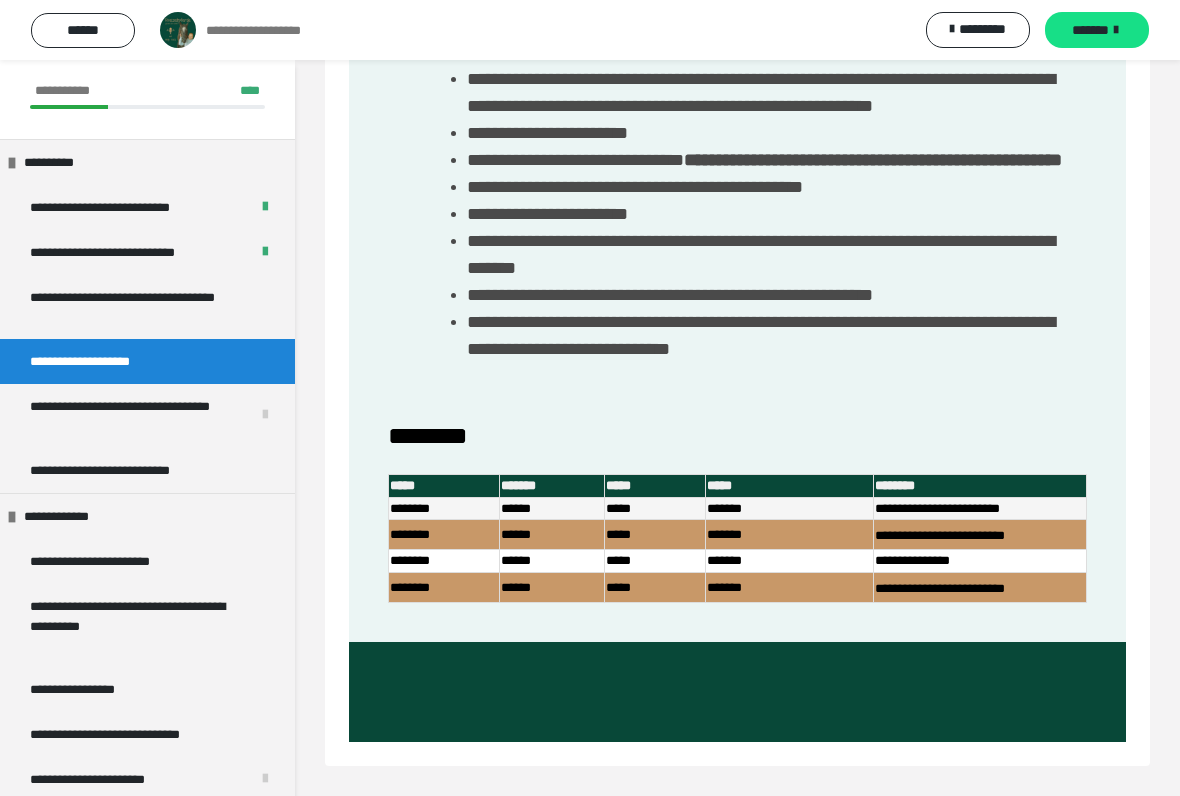 scroll, scrollTop: 2620, scrollLeft: 0, axis: vertical 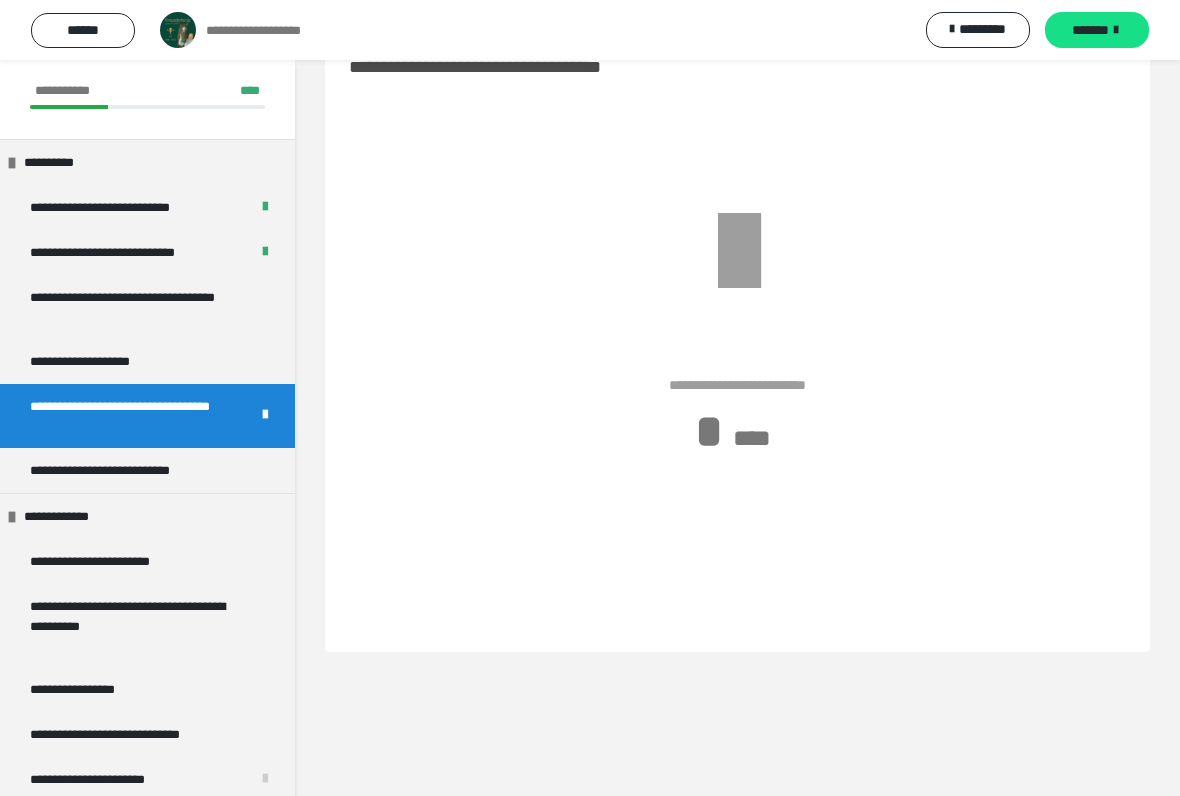 click on "**********" at bounding box center (129, 470) 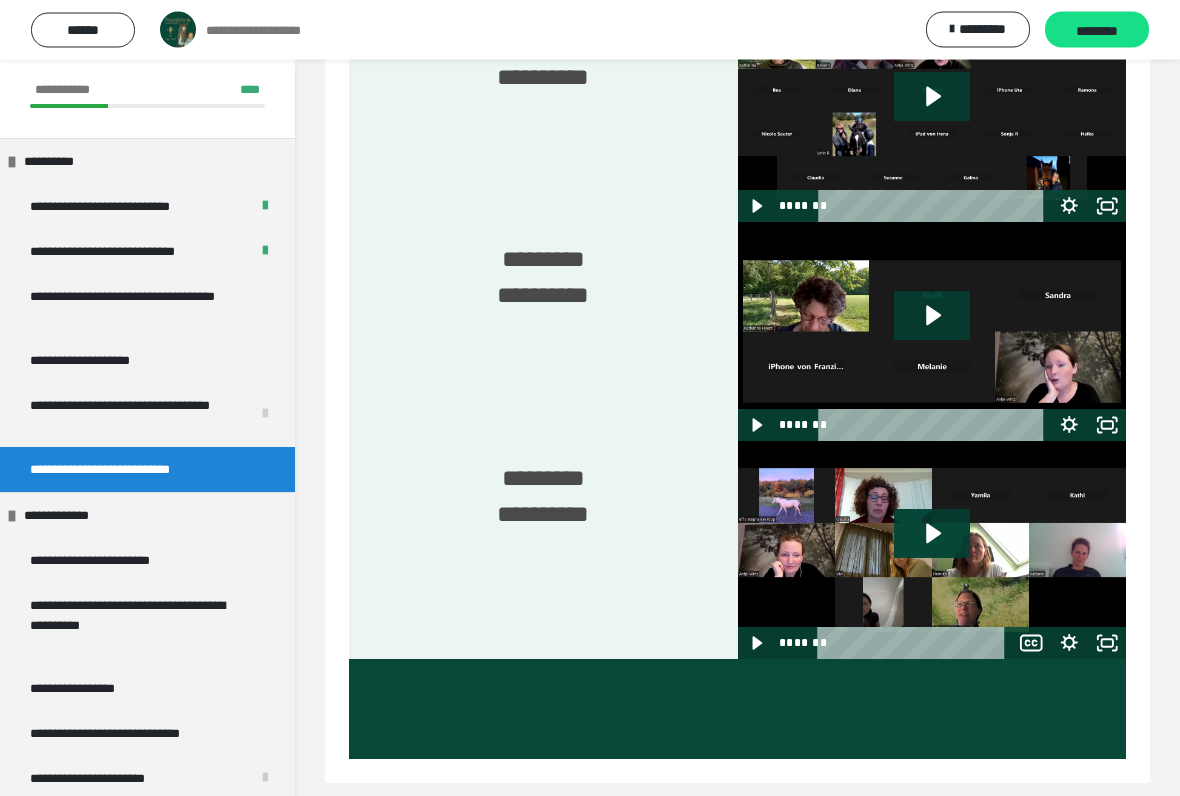 scroll, scrollTop: 2687, scrollLeft: 0, axis: vertical 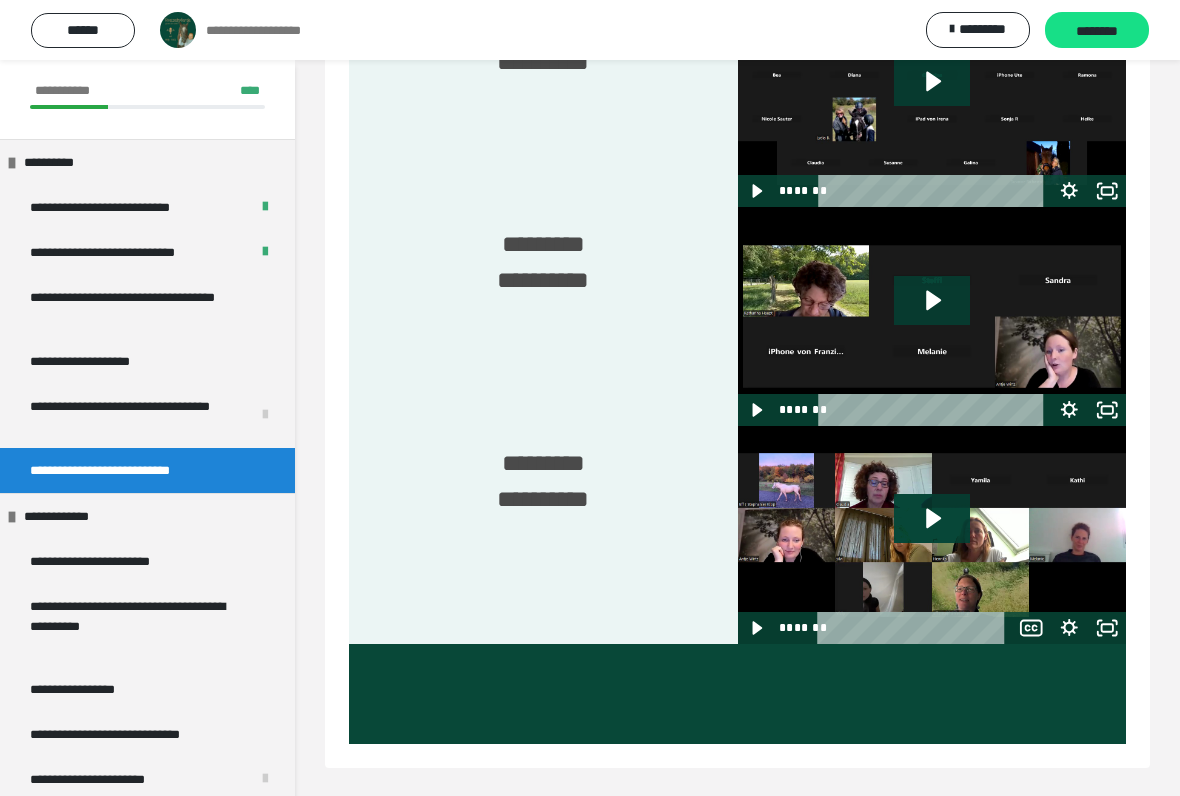 click at bounding box center [932, 535] 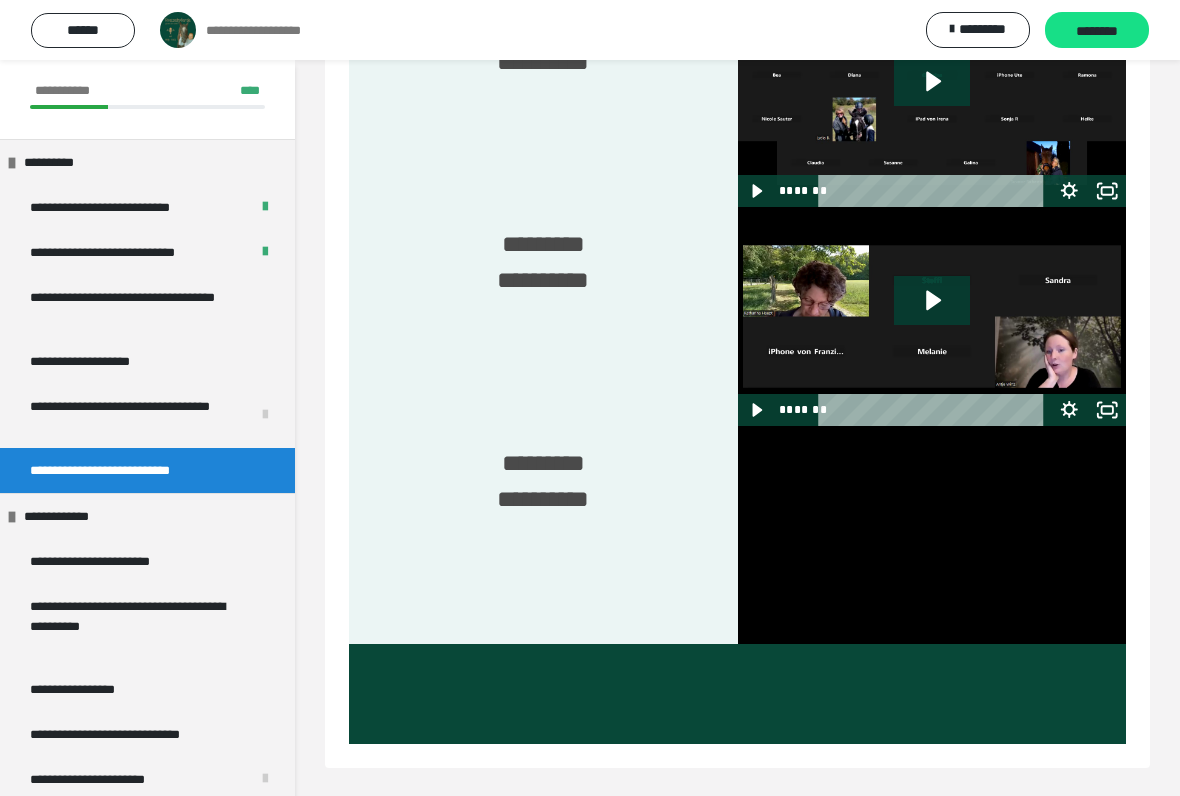 click at bounding box center [932, 535] 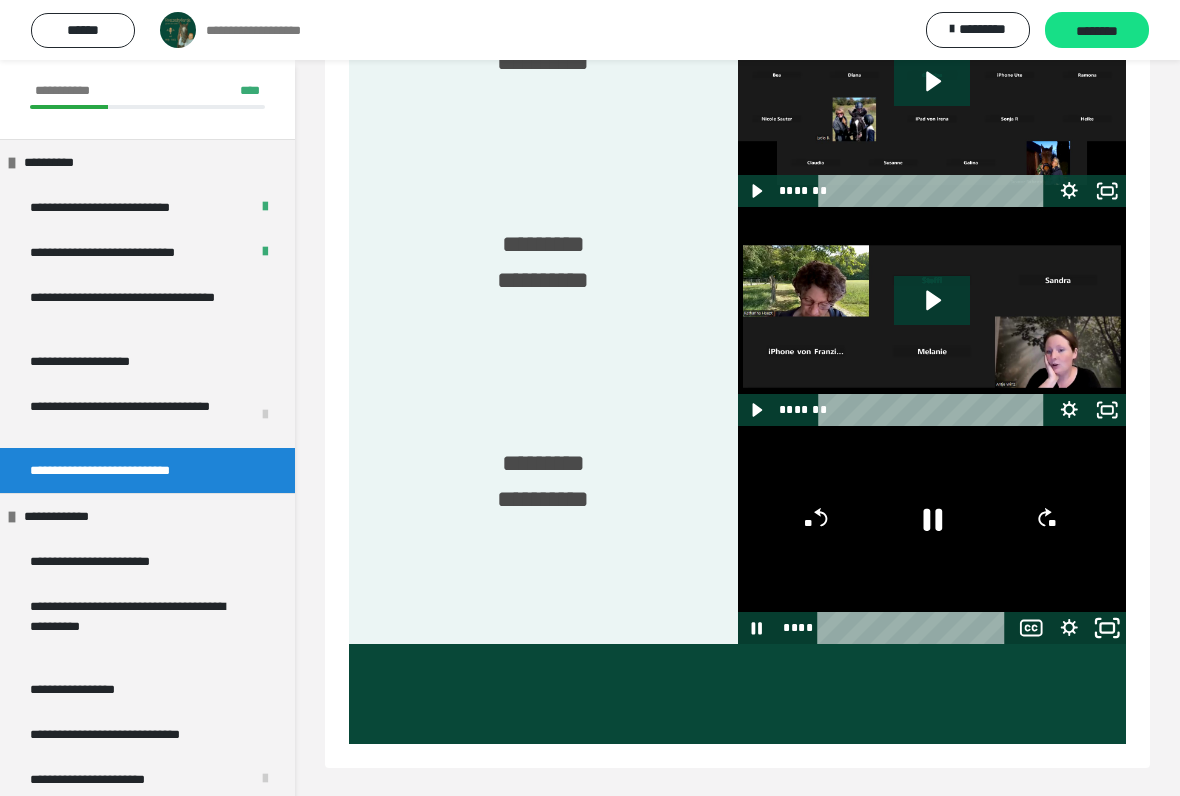 click 